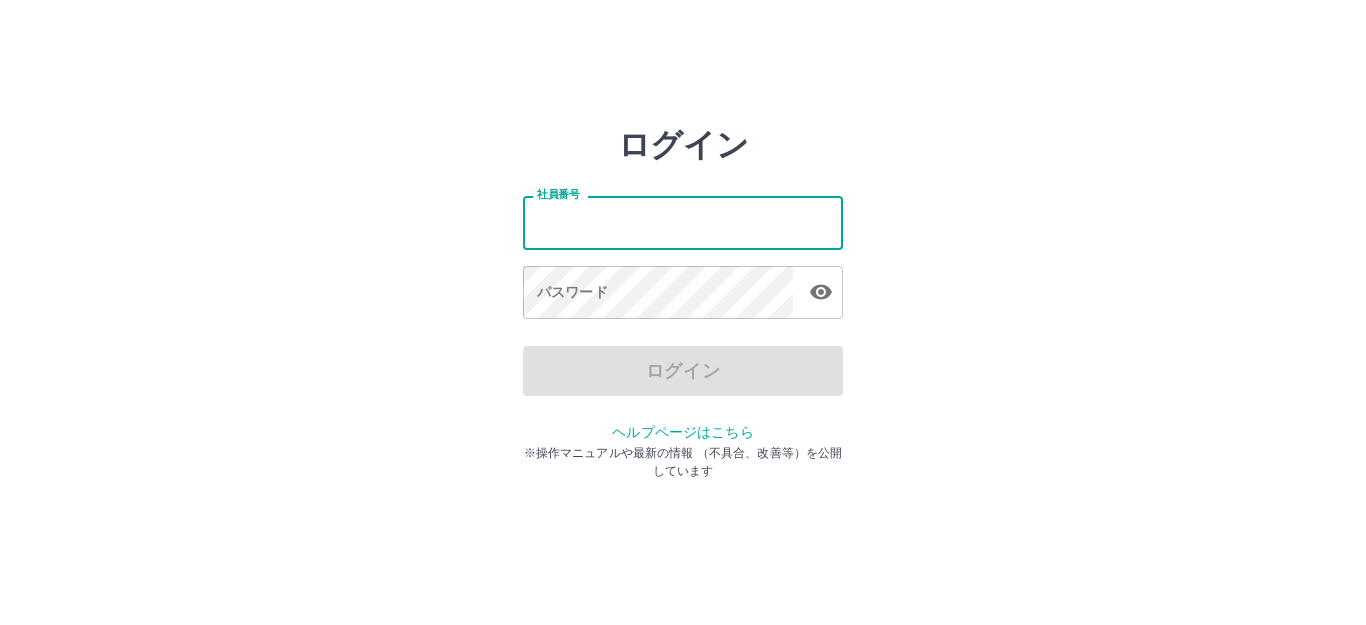 scroll, scrollTop: 0, scrollLeft: 0, axis: both 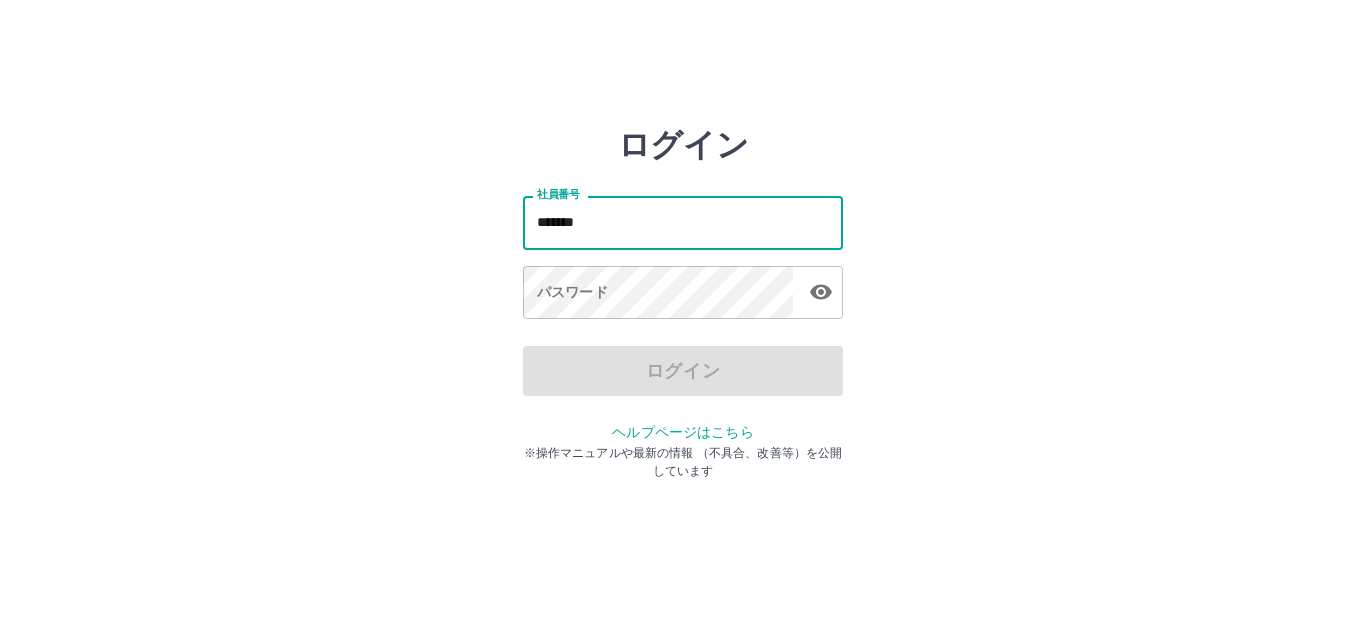 type on "*******" 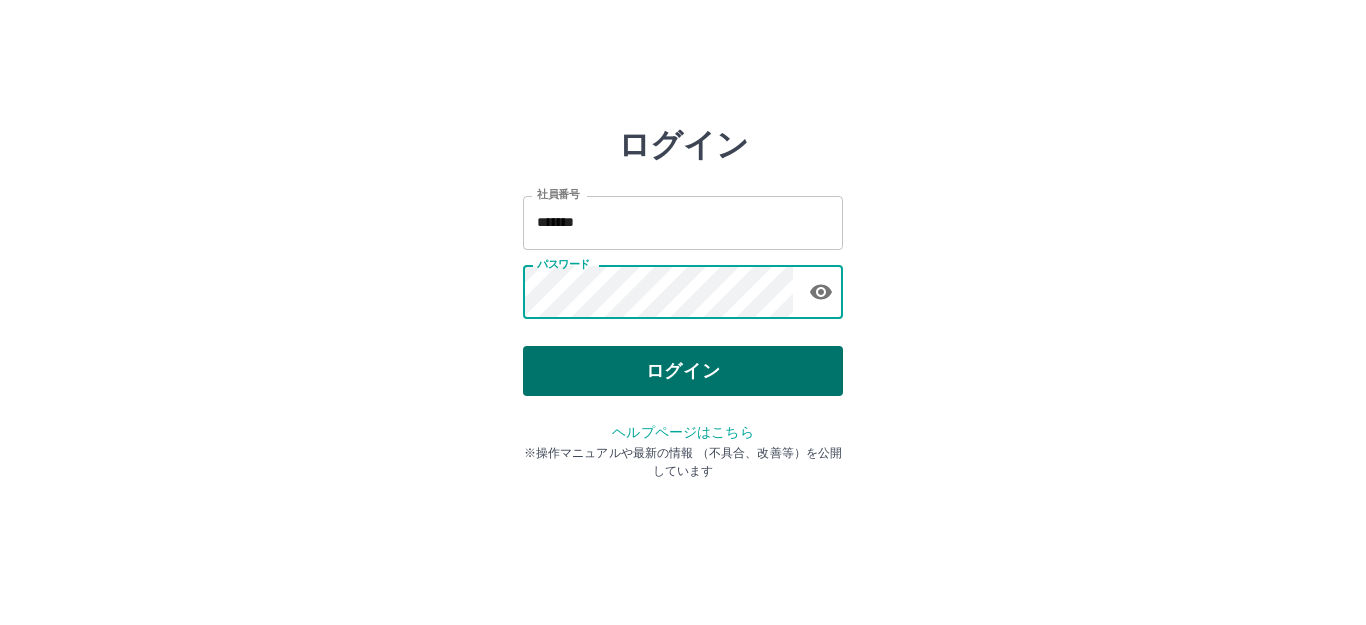 click on "ログイン" at bounding box center [683, 371] 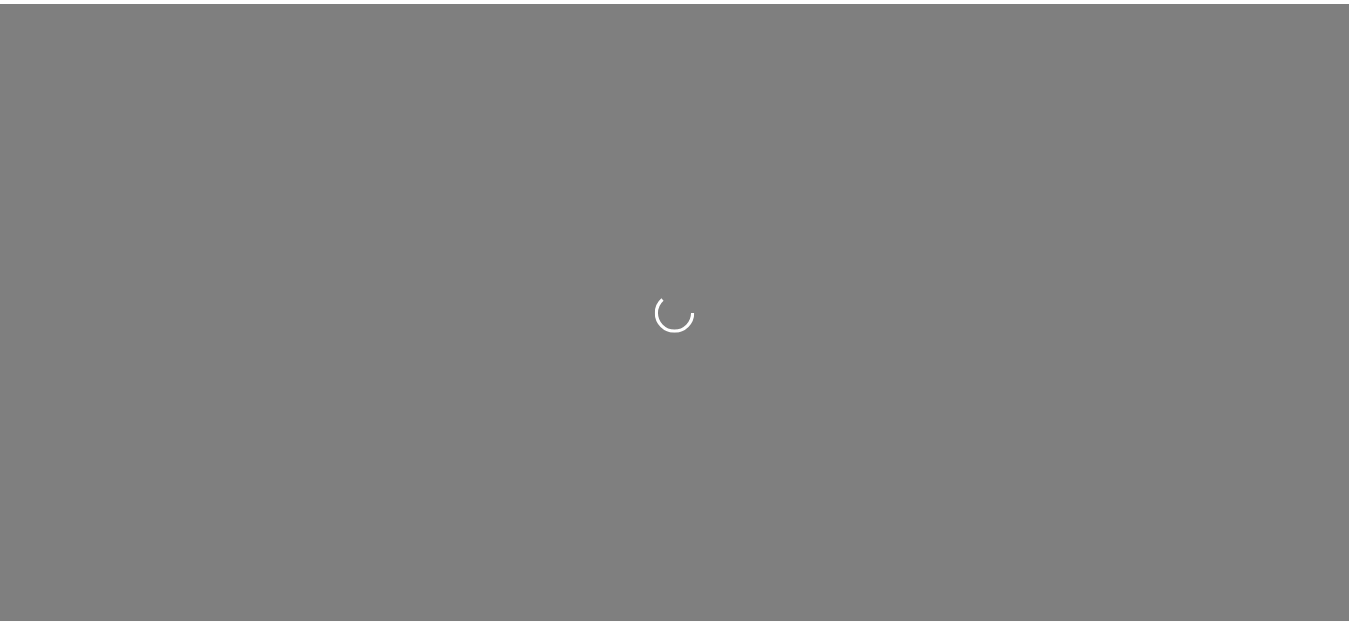 scroll, scrollTop: 0, scrollLeft: 0, axis: both 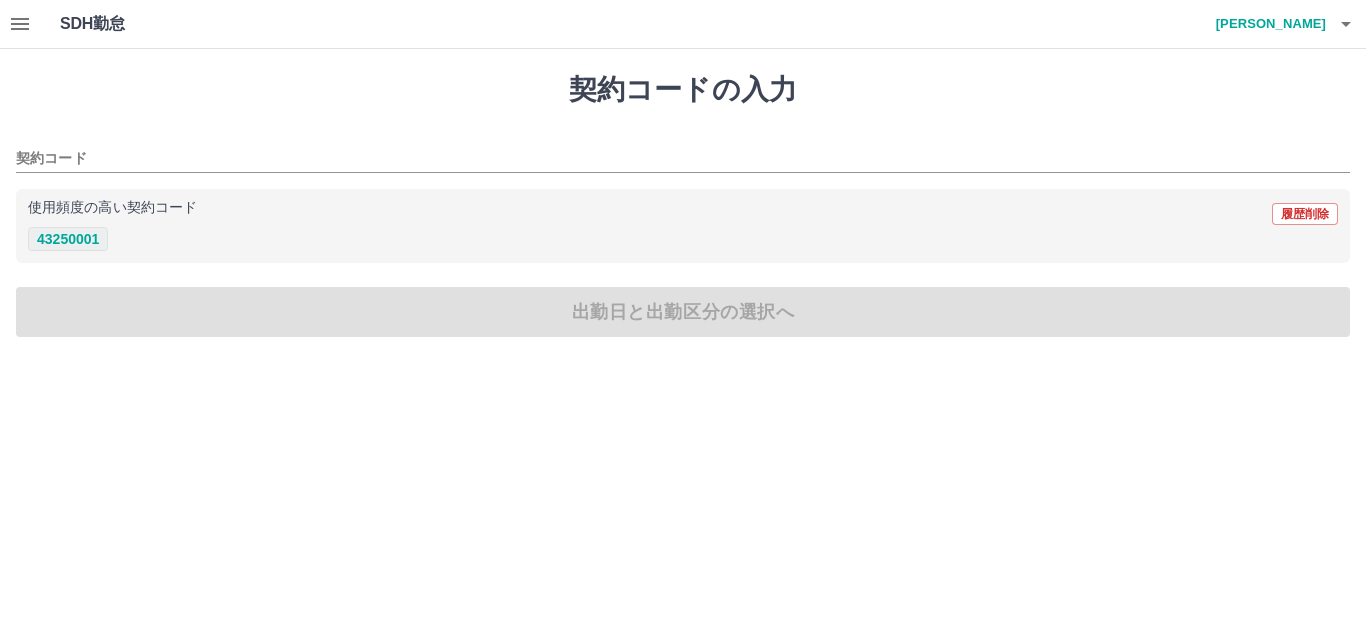 click on "43250001" at bounding box center [68, 239] 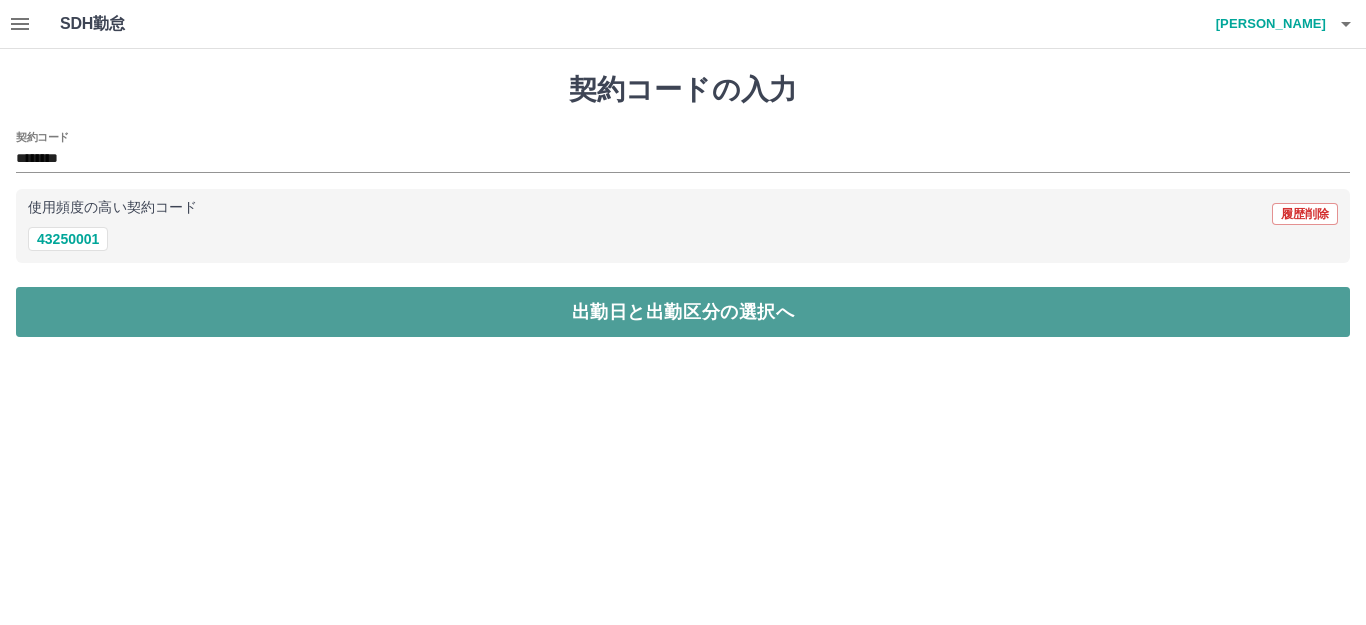 click on "出勤日と出勤区分の選択へ" at bounding box center [683, 312] 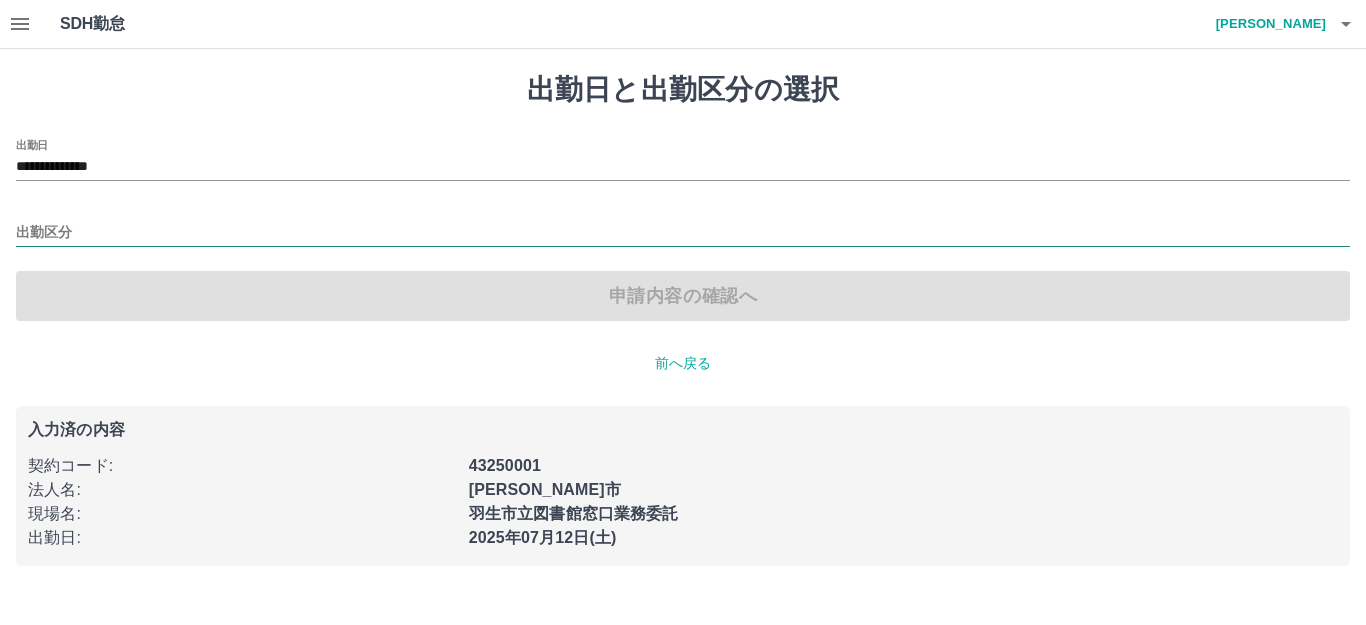 click on "出勤区分" at bounding box center (683, 233) 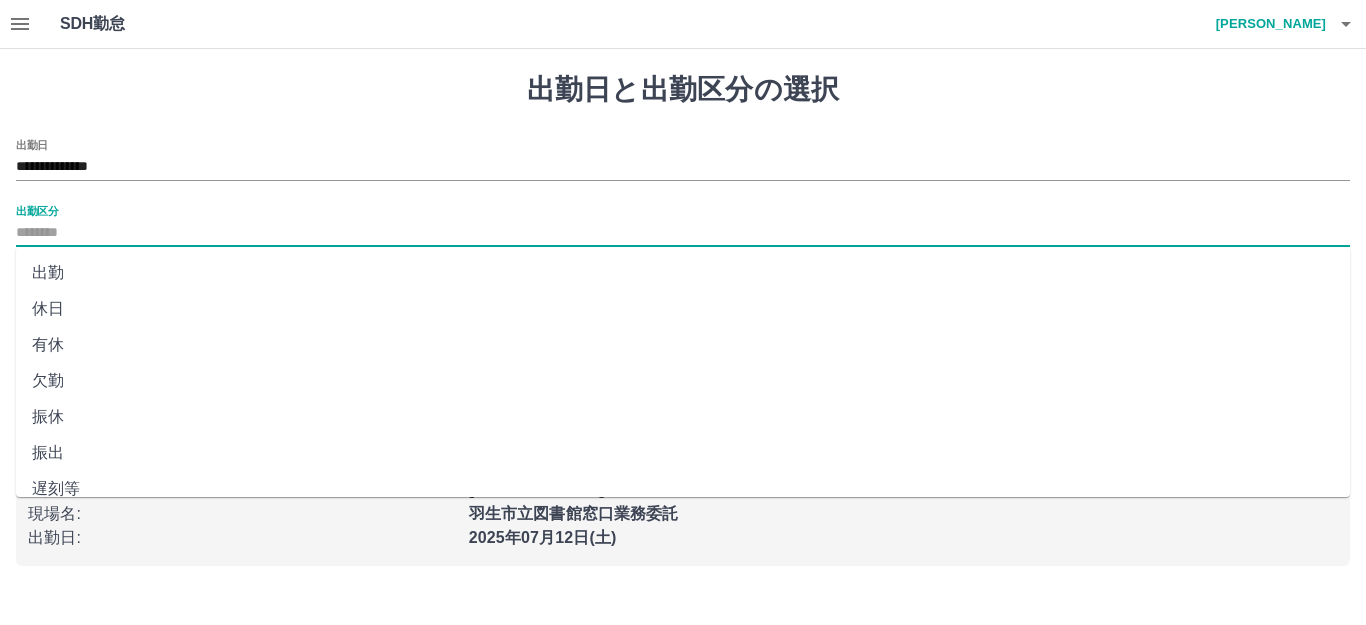click on "出勤" at bounding box center (683, 273) 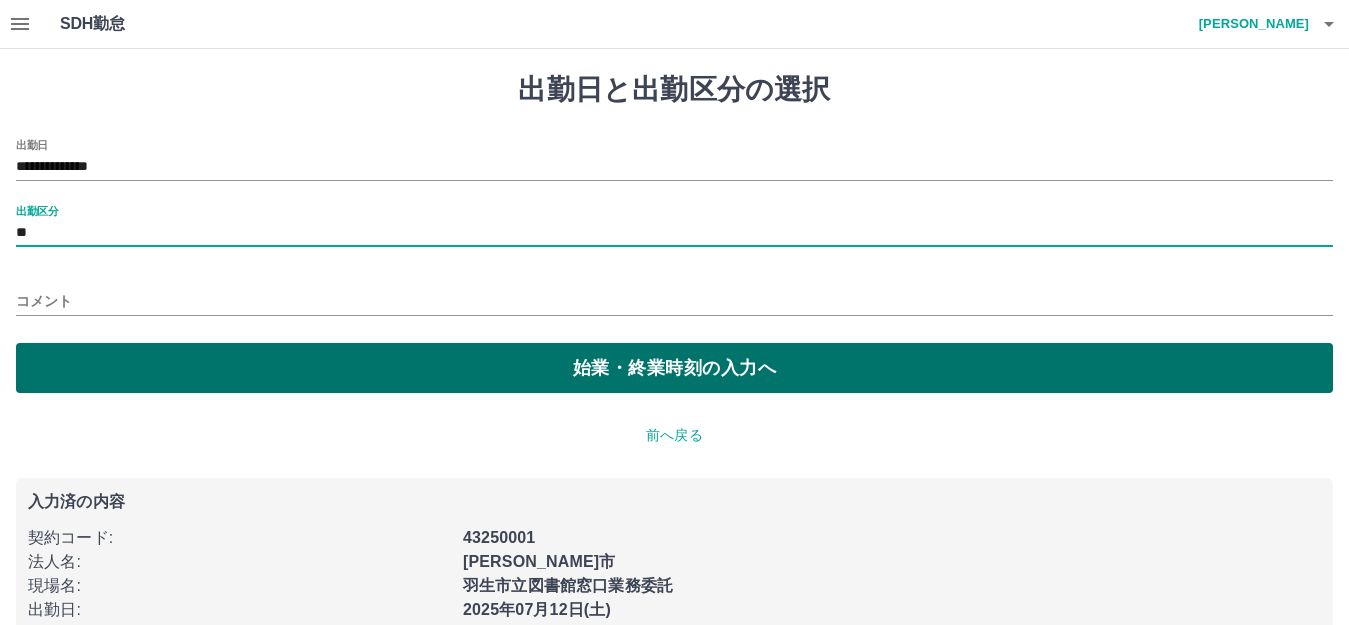 click on "始業・終業時刻の入力へ" at bounding box center (674, 368) 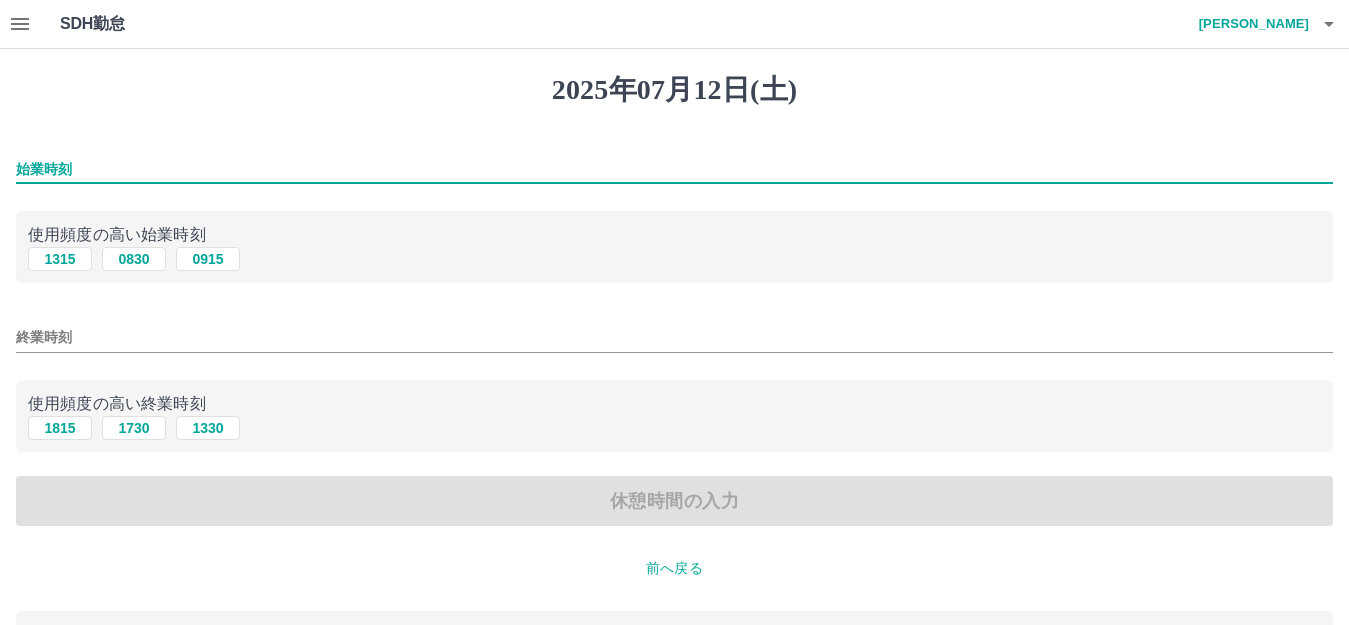 click on "始業時刻" at bounding box center [674, 169] 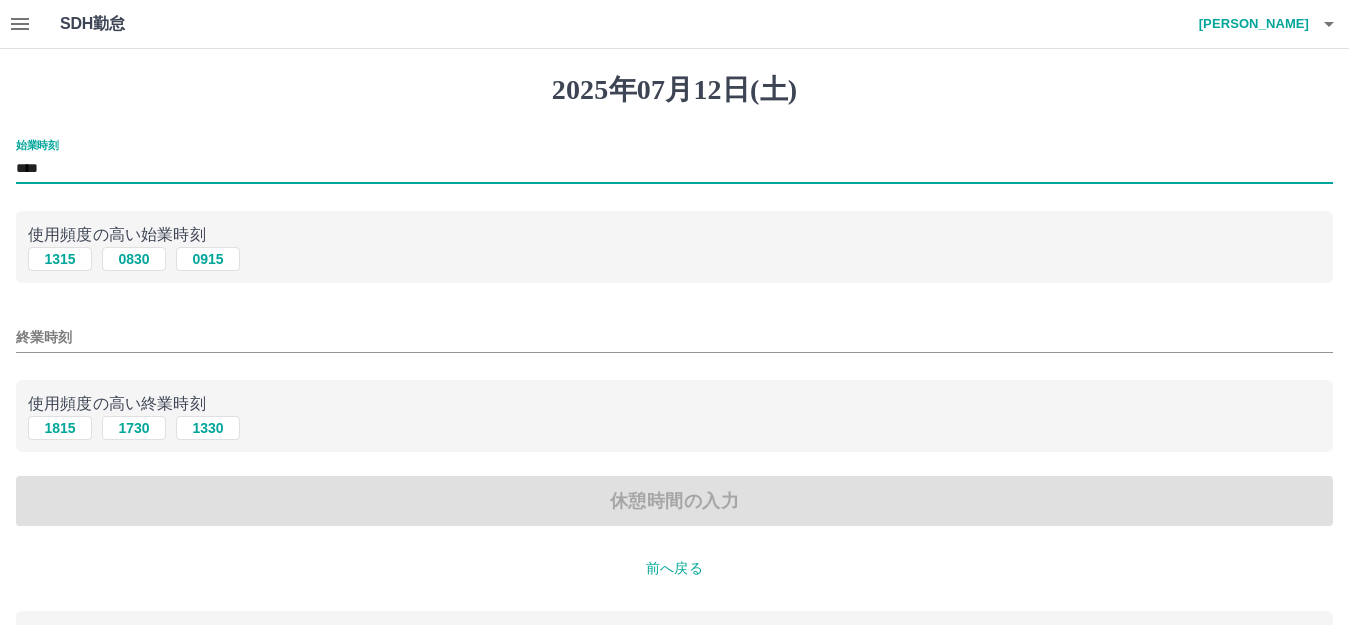 click on "終業時刻" at bounding box center (674, 337) 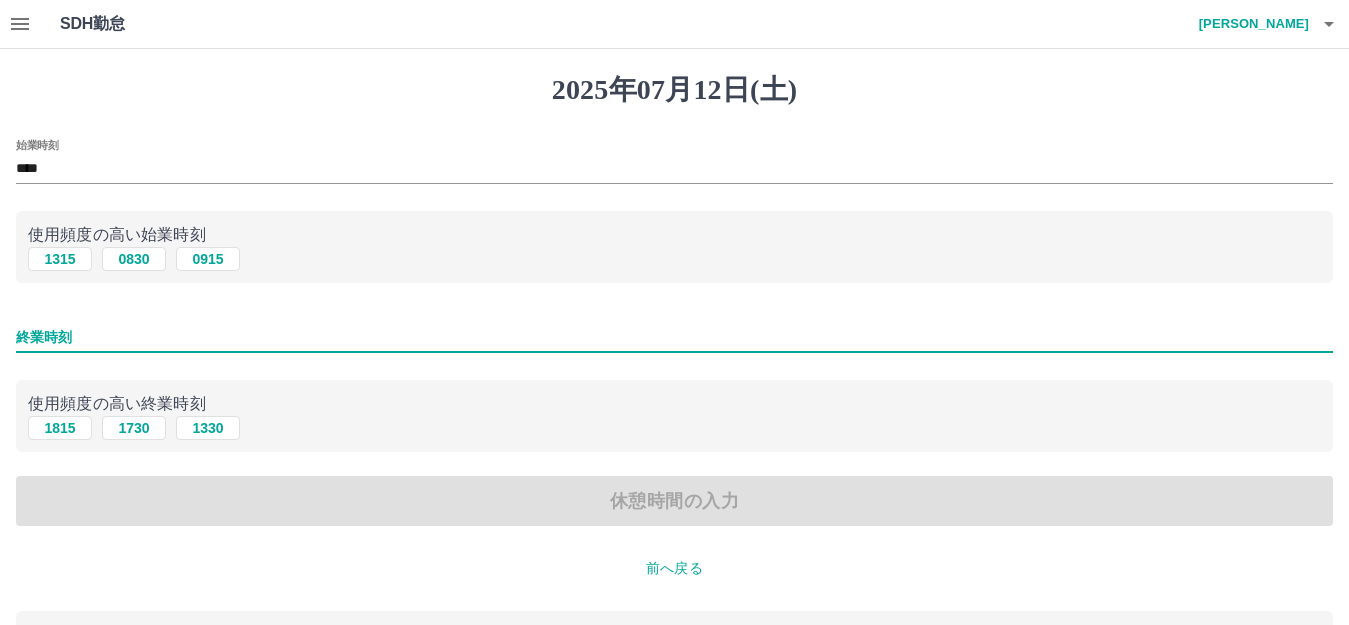 type on "****" 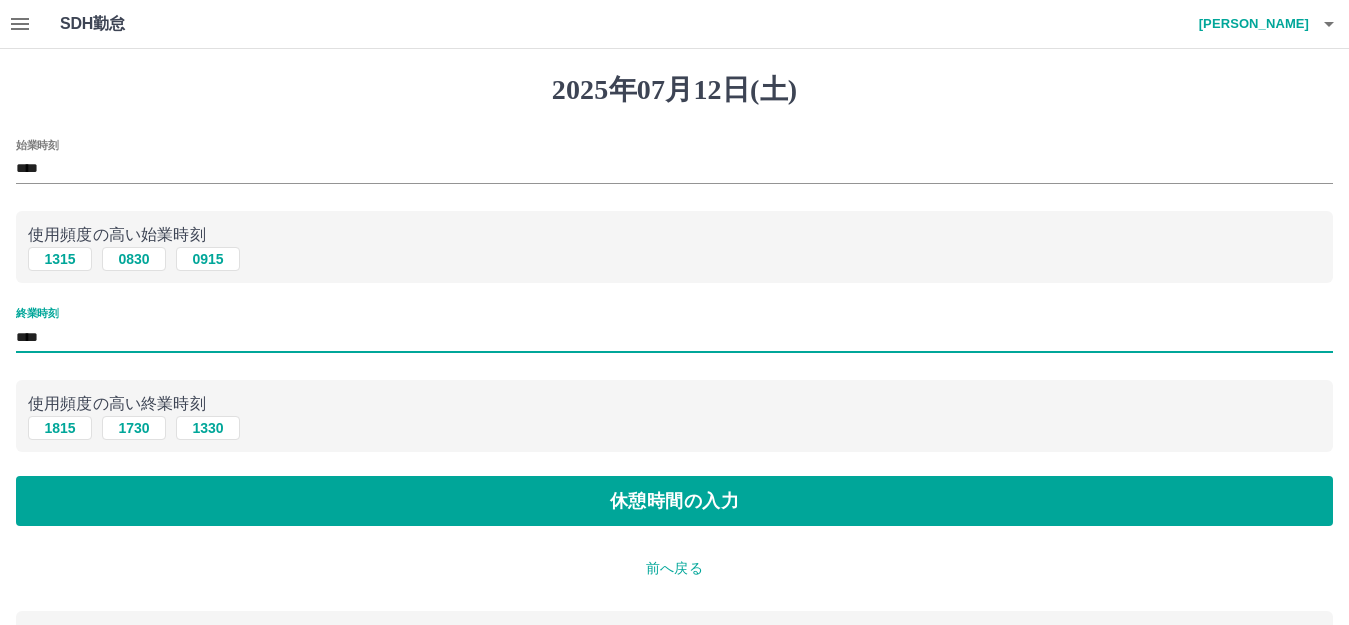 click on "****" at bounding box center [674, 337] 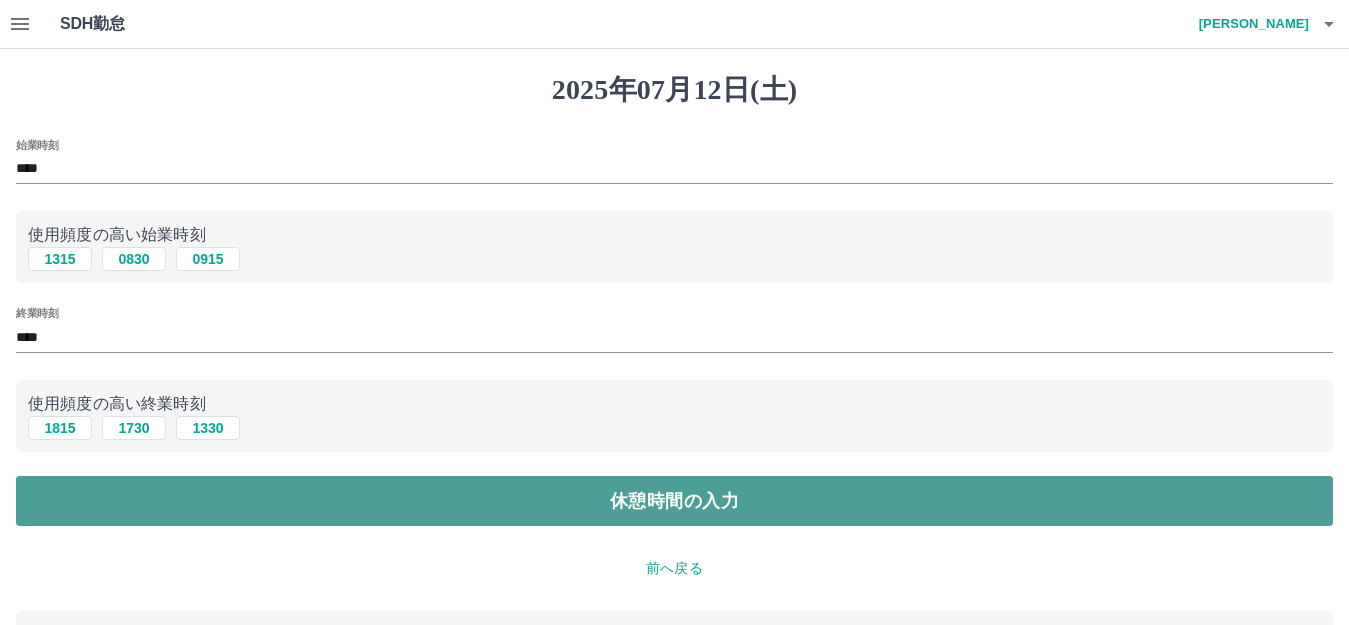 click on "休憩時間の入力" at bounding box center (674, 501) 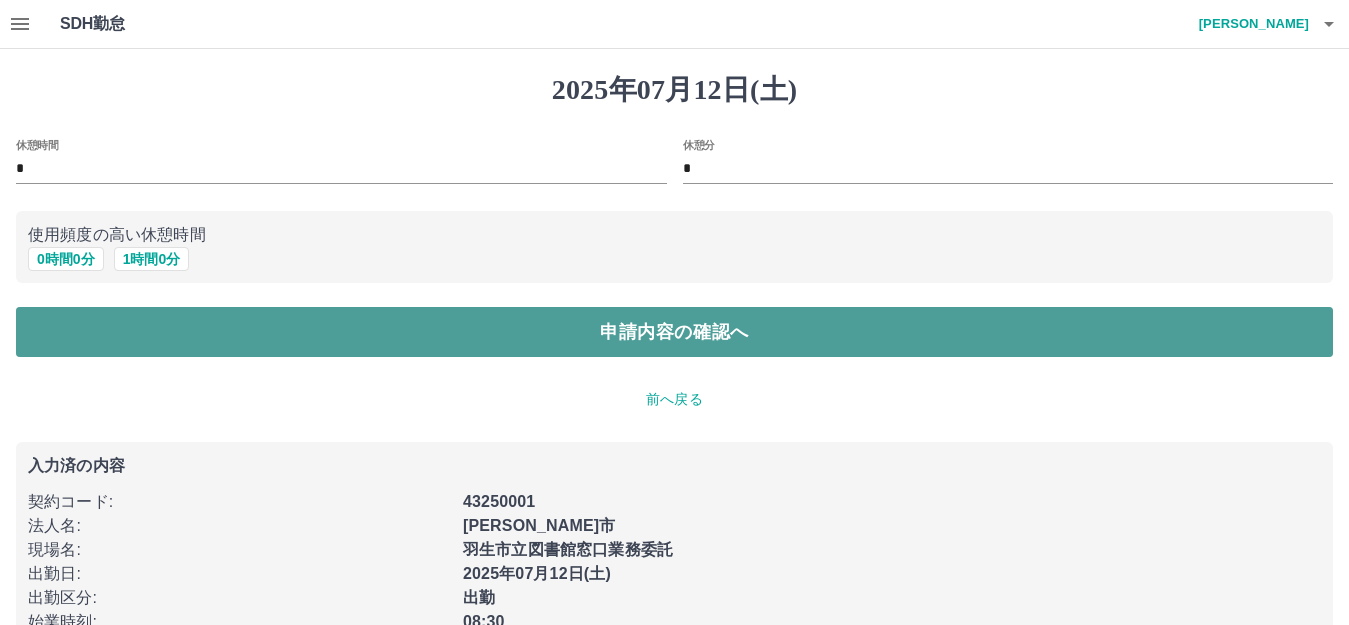 click on "申請内容の確認へ" at bounding box center [674, 332] 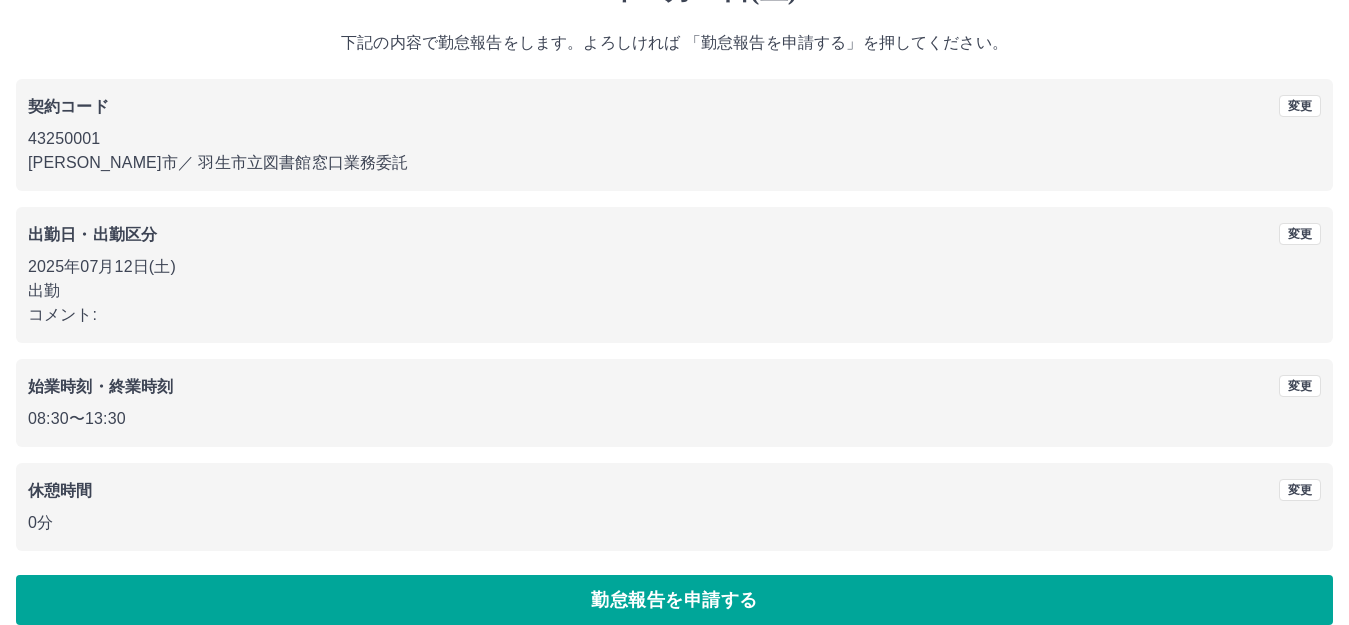scroll, scrollTop: 124, scrollLeft: 0, axis: vertical 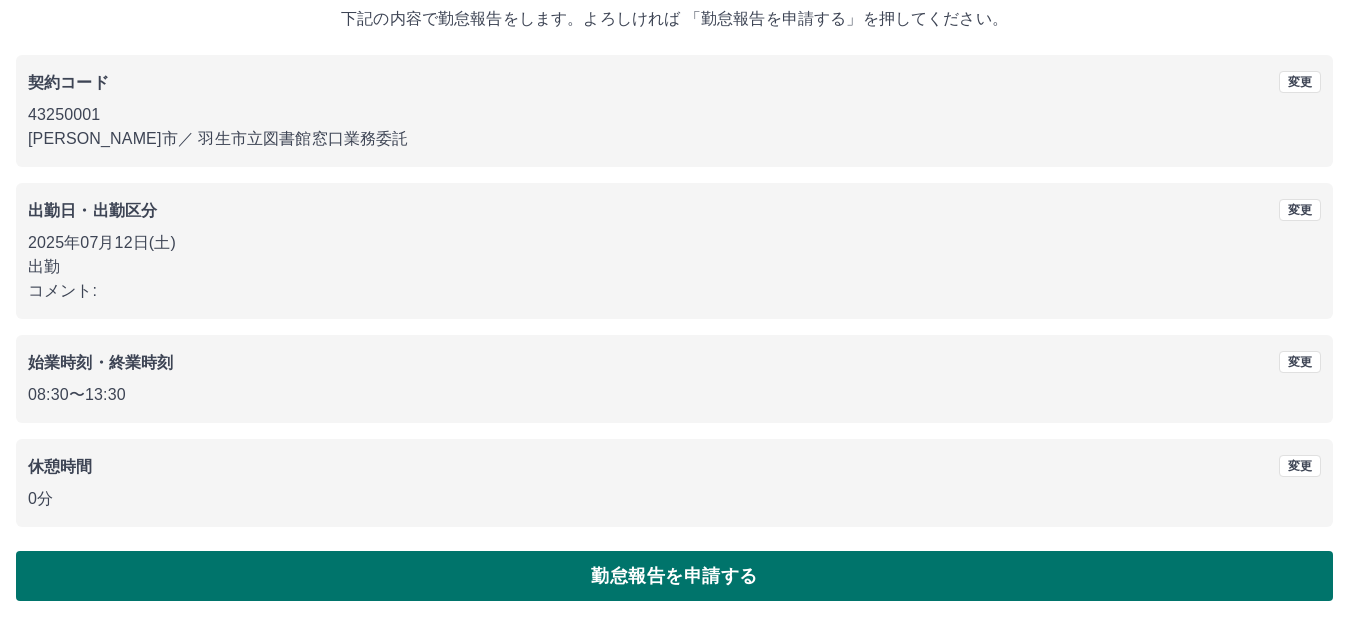 click on "勤怠報告を申請する" at bounding box center [674, 576] 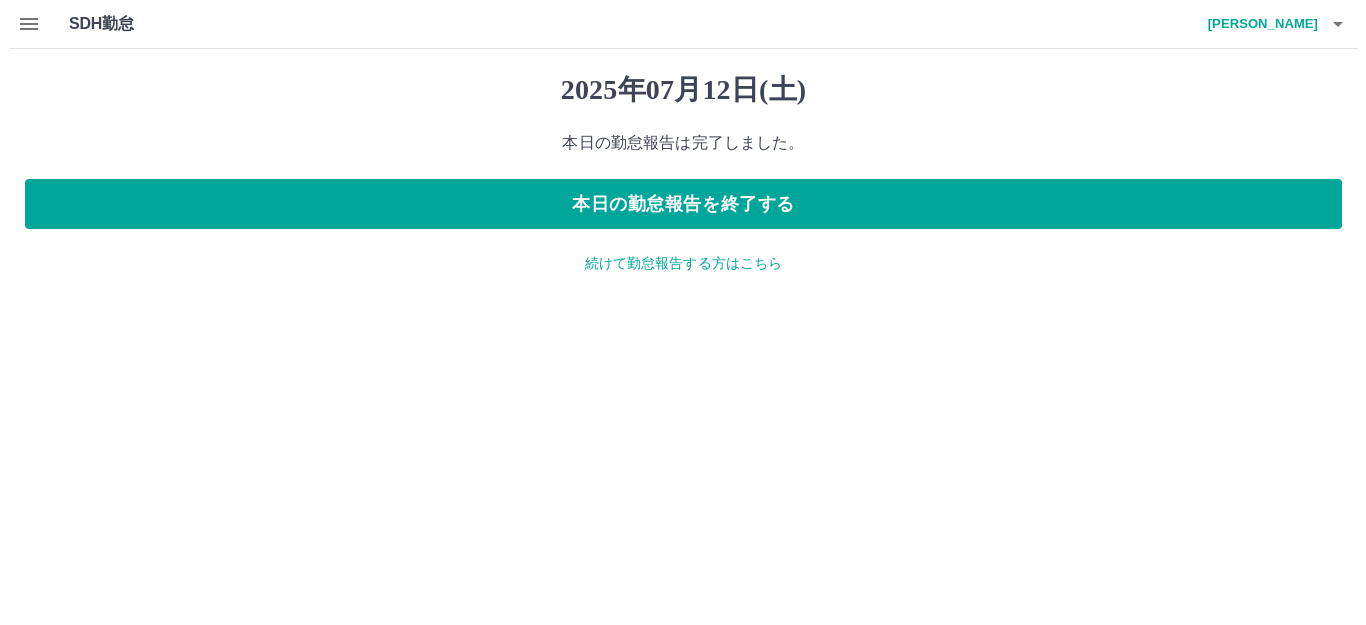 scroll, scrollTop: 0, scrollLeft: 0, axis: both 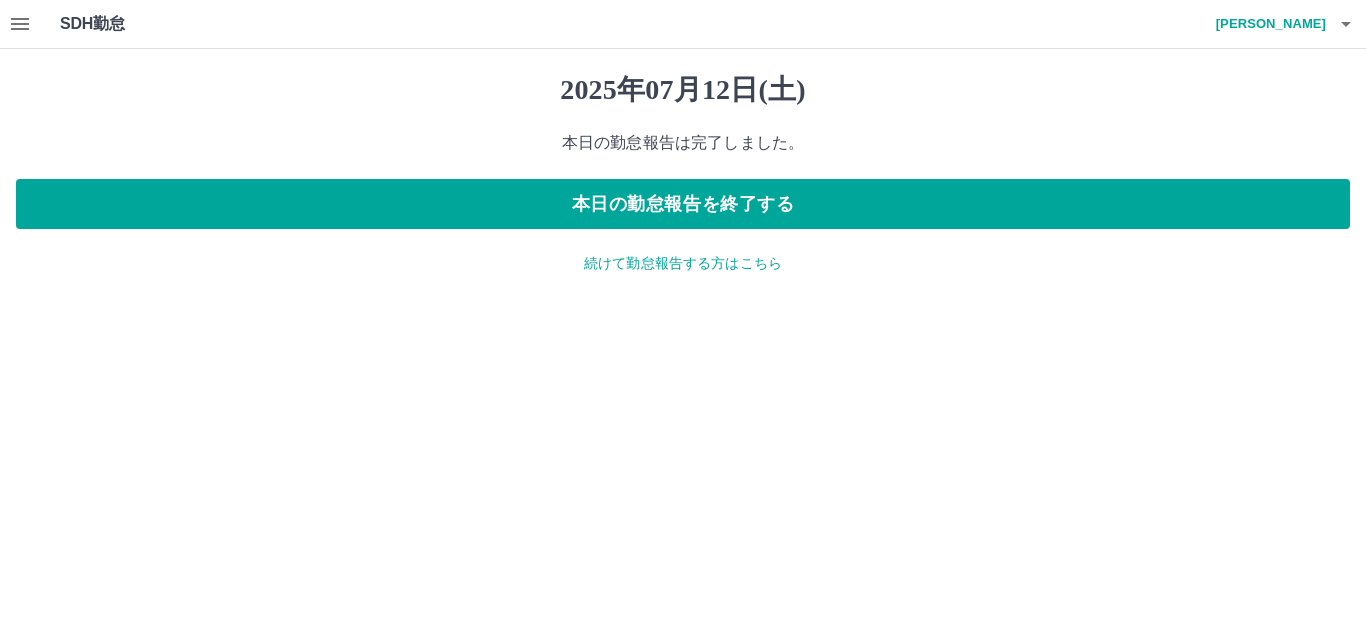 click at bounding box center (1346, 24) 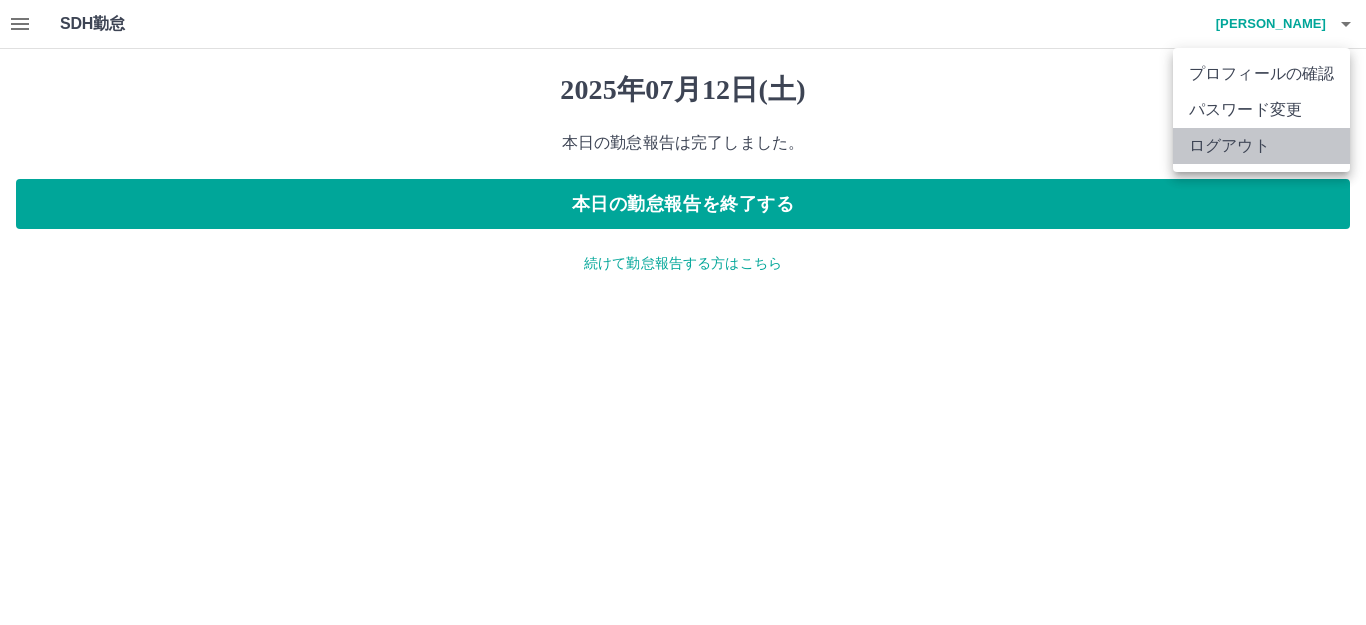 click on "ログアウト" at bounding box center (1261, 146) 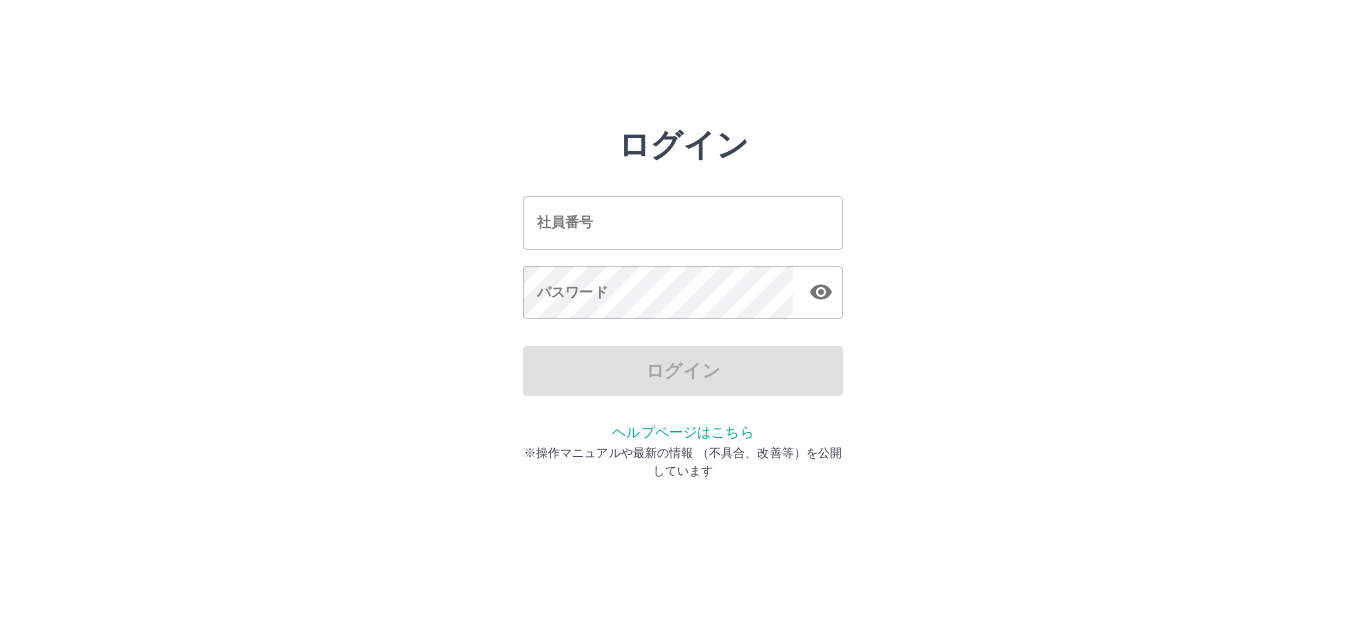 scroll, scrollTop: 0, scrollLeft: 0, axis: both 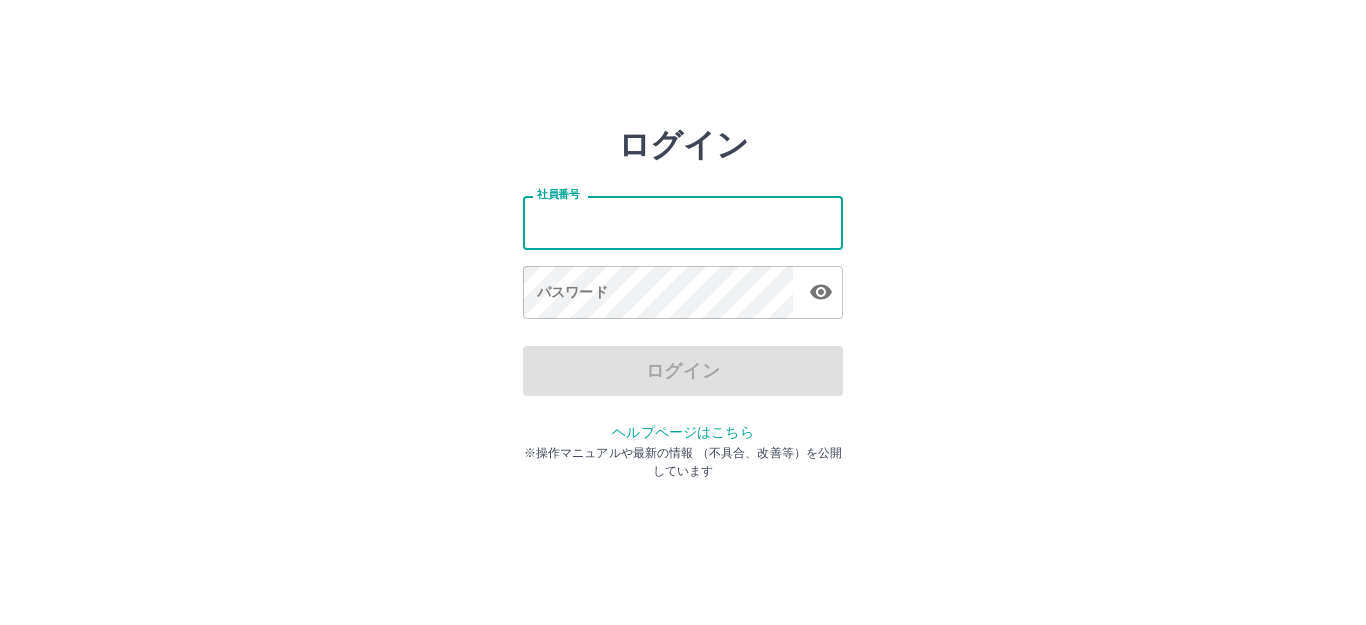click on "社員番号" at bounding box center [683, 222] 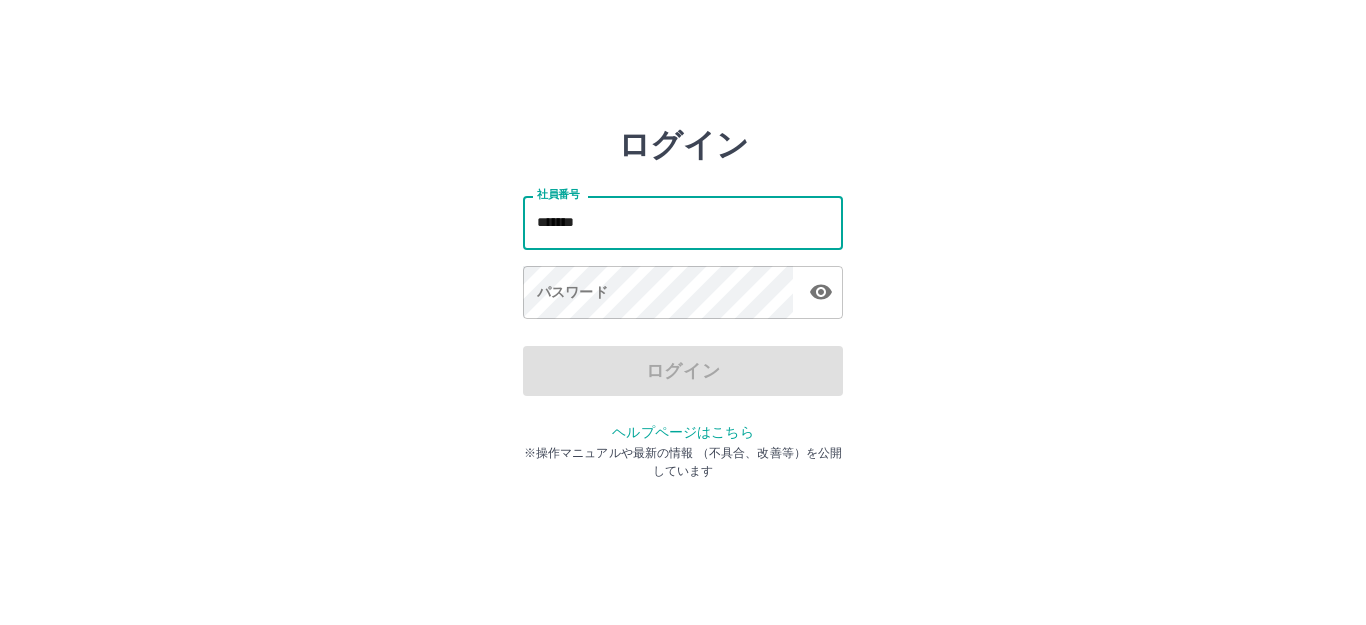 type on "*******" 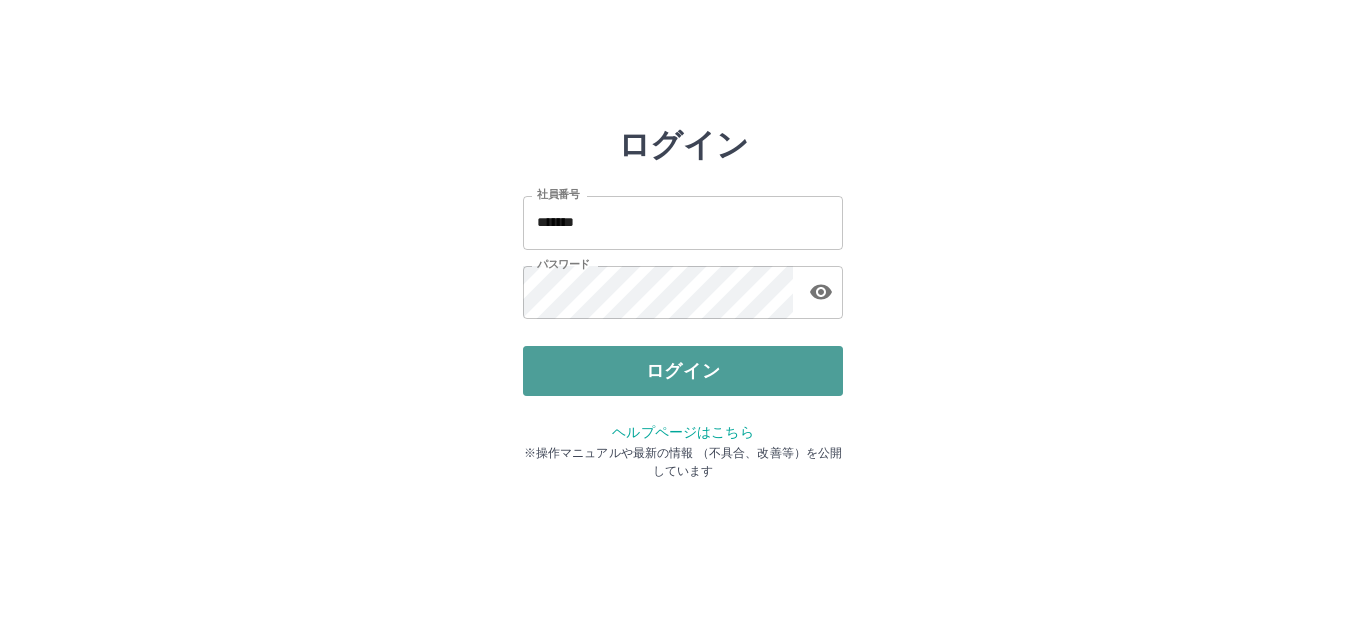 click on "ログイン" at bounding box center (683, 371) 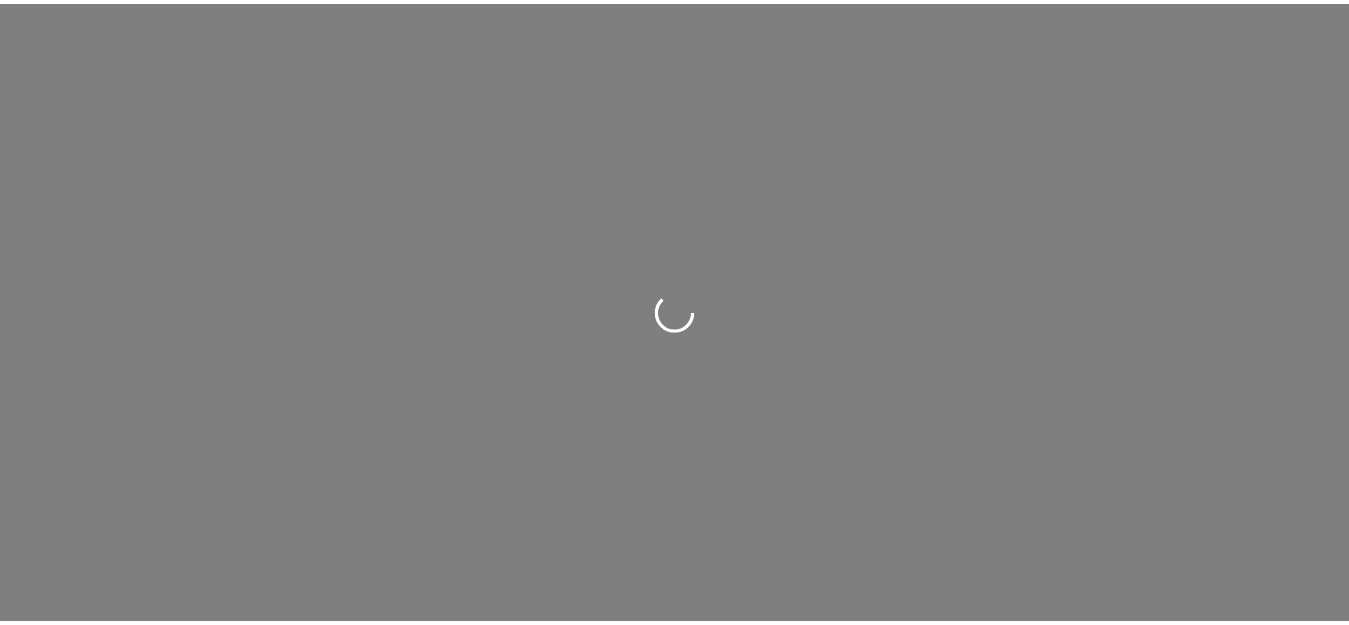 scroll, scrollTop: 0, scrollLeft: 0, axis: both 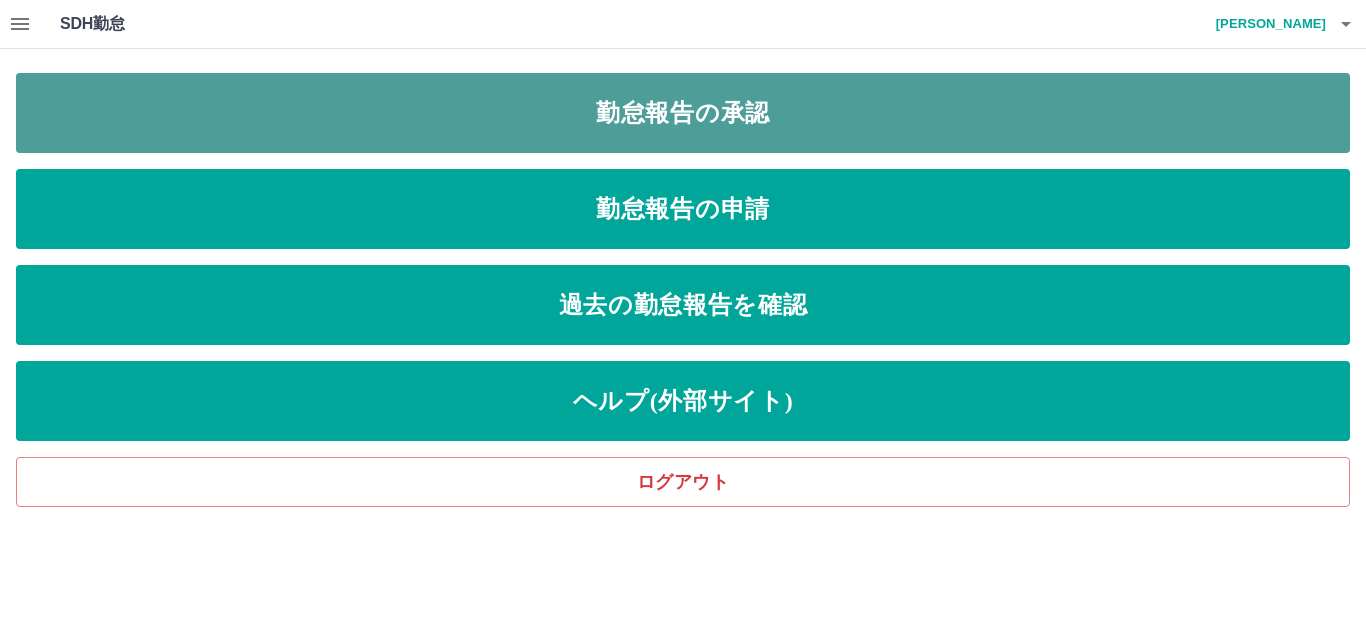 click on "勤怠報告の承認" at bounding box center [683, 113] 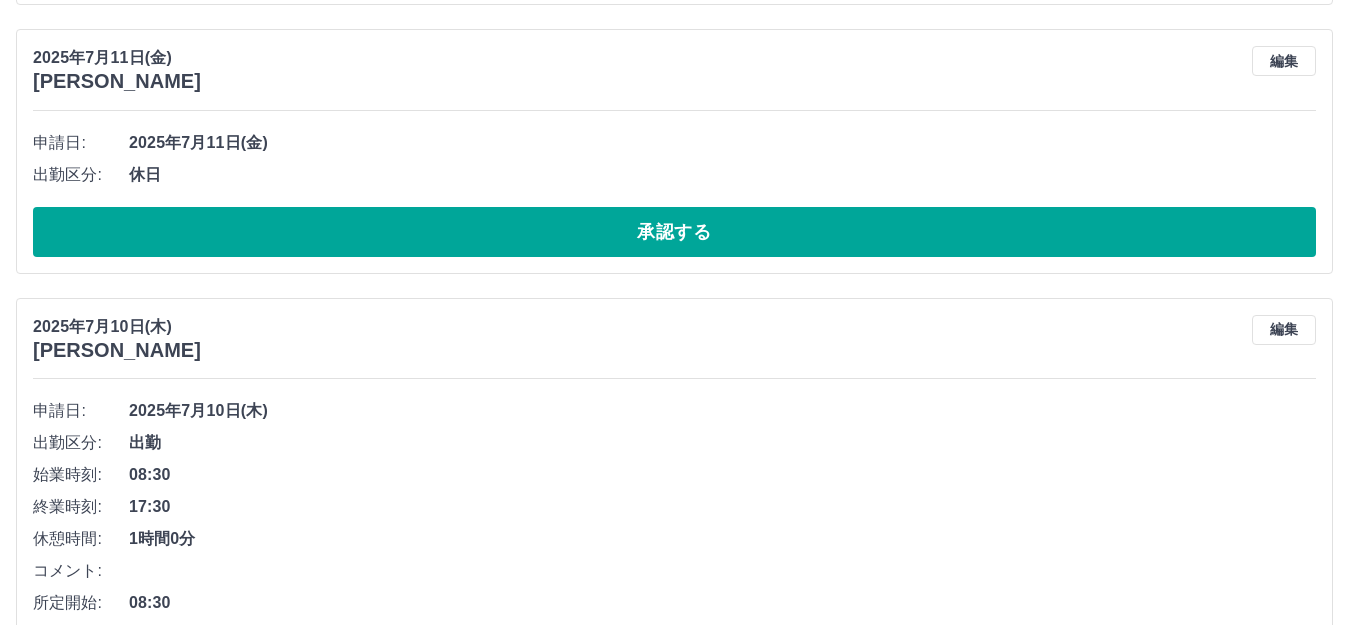 scroll, scrollTop: 5800, scrollLeft: 0, axis: vertical 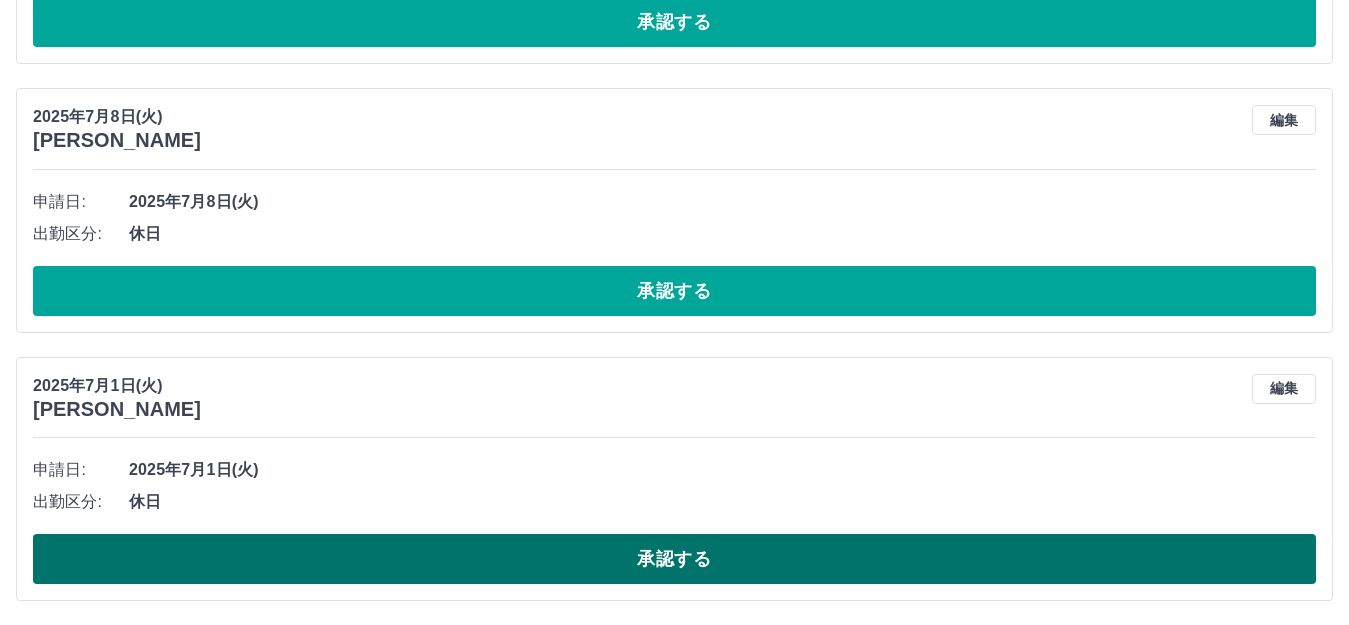 click on "承認する" at bounding box center [674, 559] 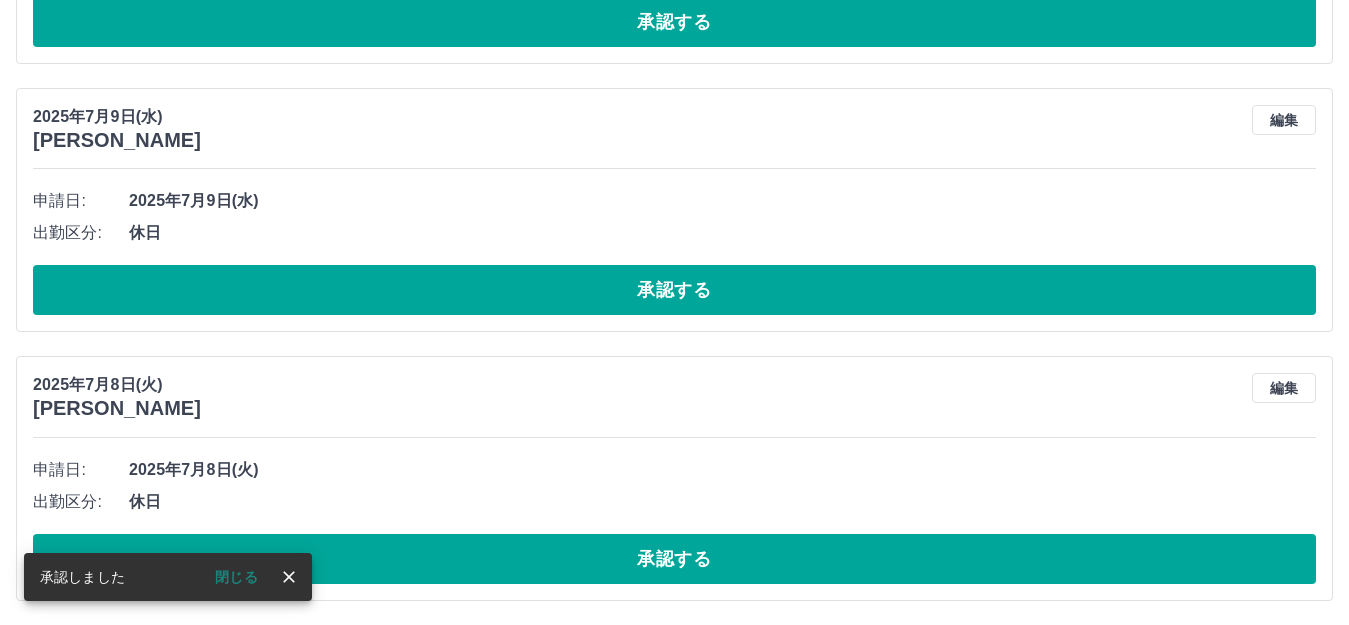 scroll, scrollTop: 8992, scrollLeft: 0, axis: vertical 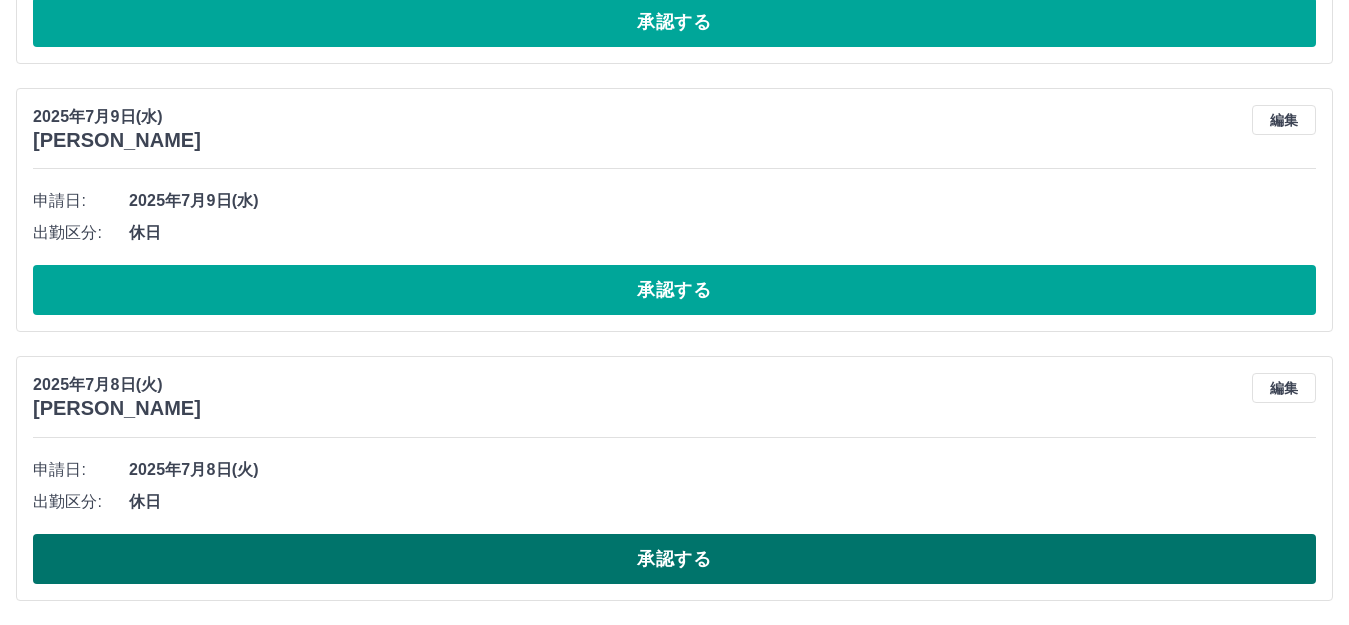 click on "承認する" at bounding box center (674, 559) 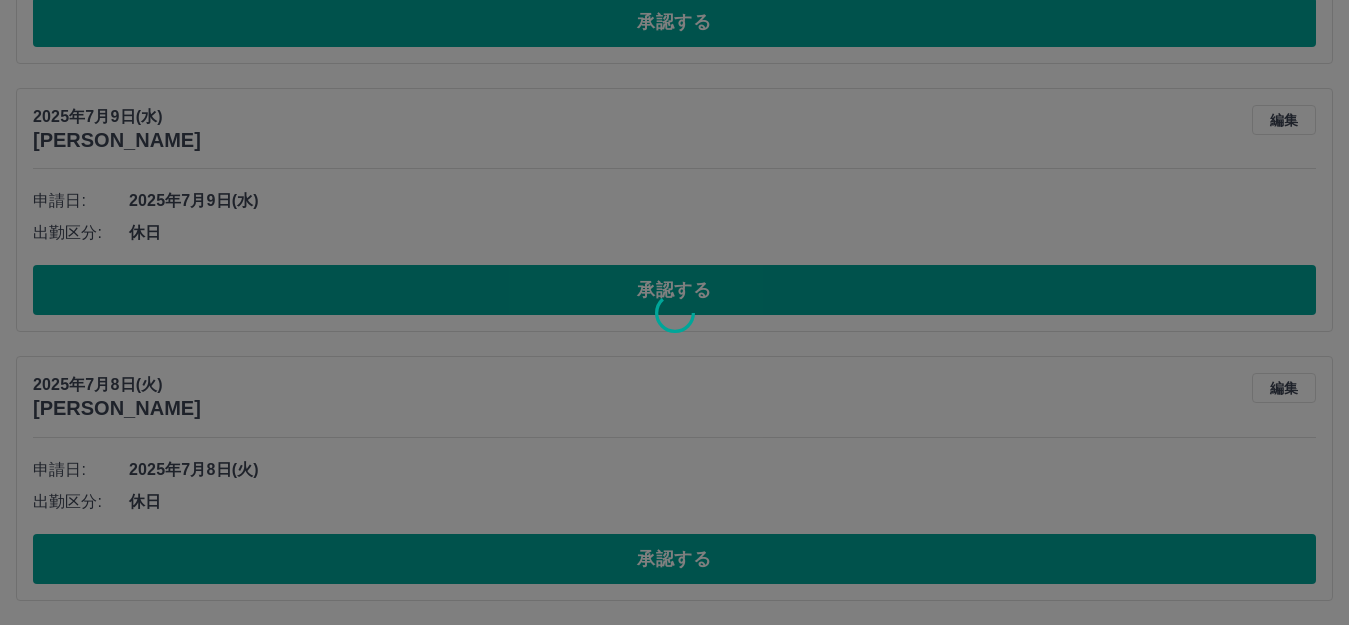 scroll, scrollTop: 8723, scrollLeft: 0, axis: vertical 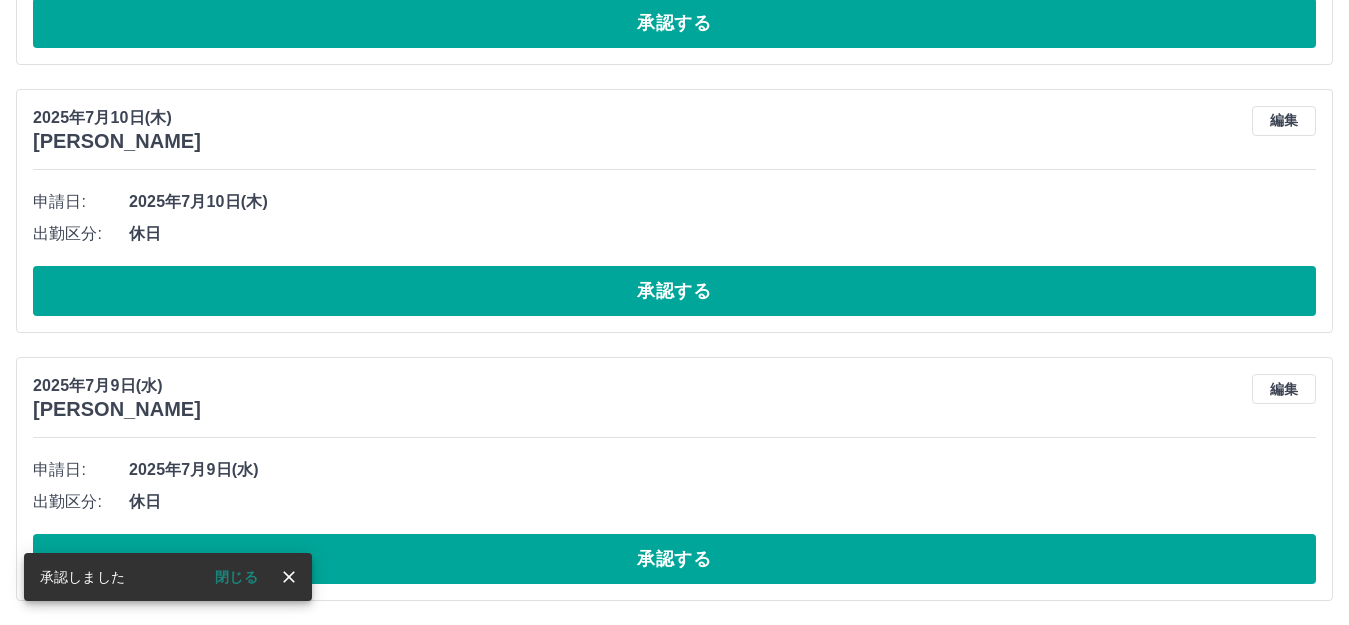 click on "承認する" at bounding box center [674, 559] 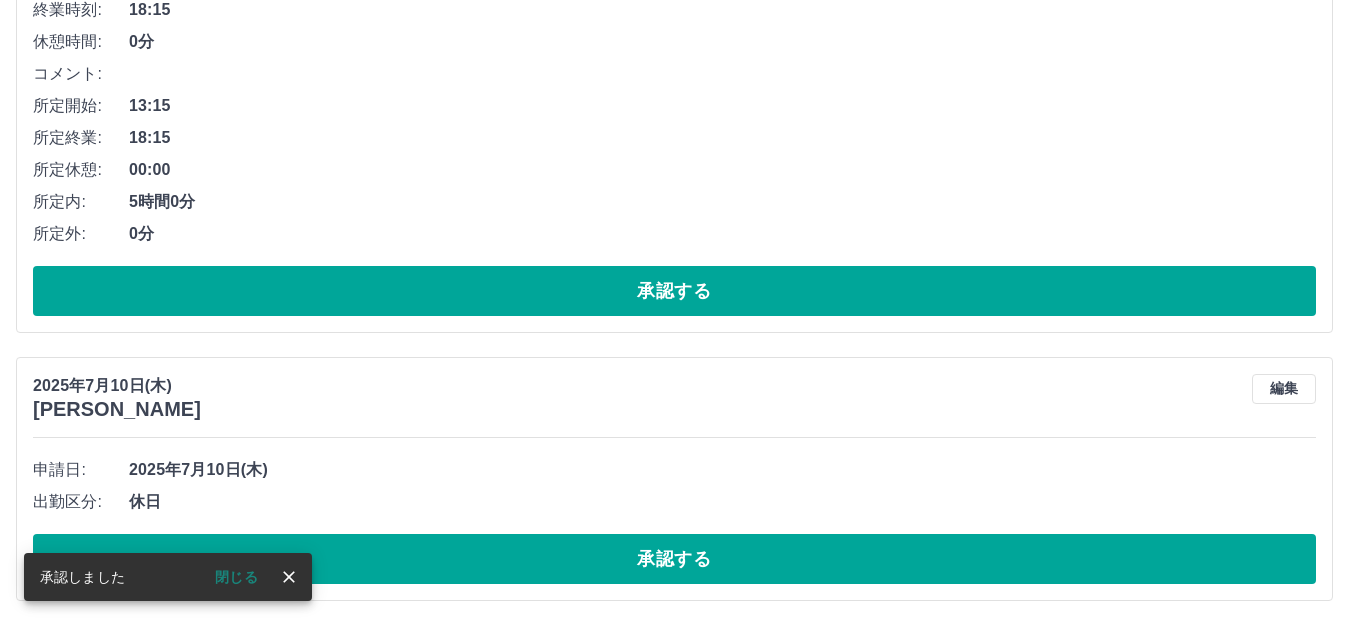 scroll, scrollTop: 8455, scrollLeft: 0, axis: vertical 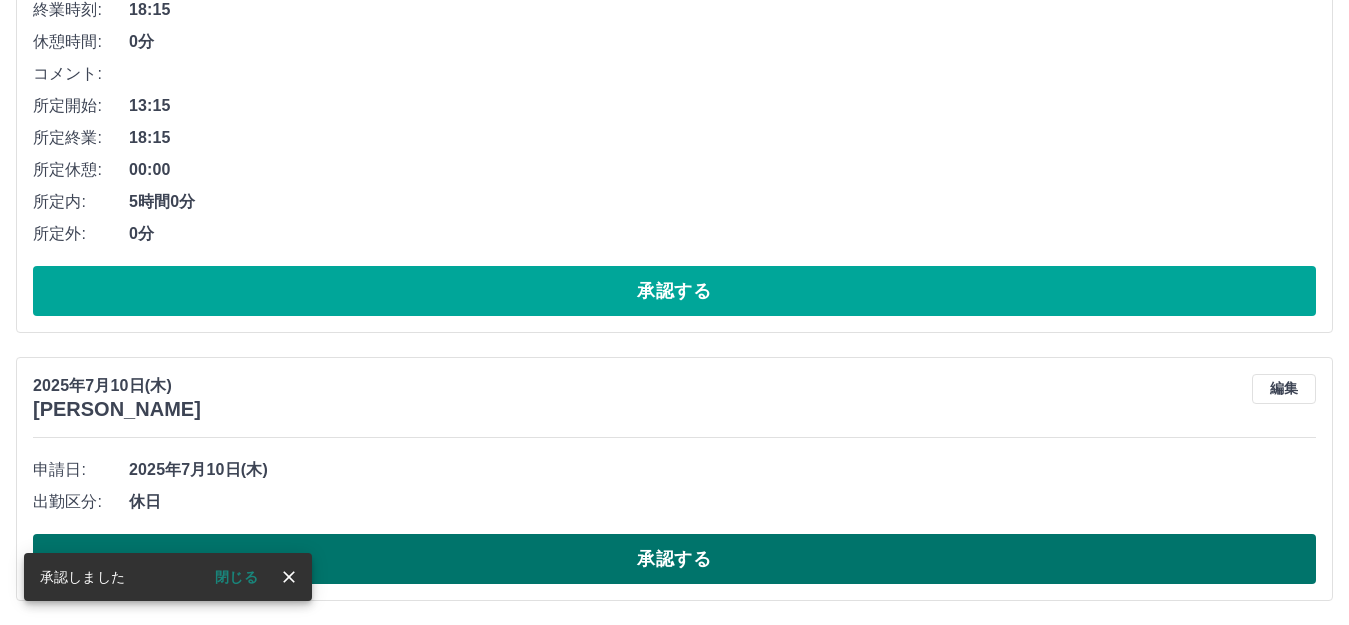 click on "承認する" at bounding box center [674, 559] 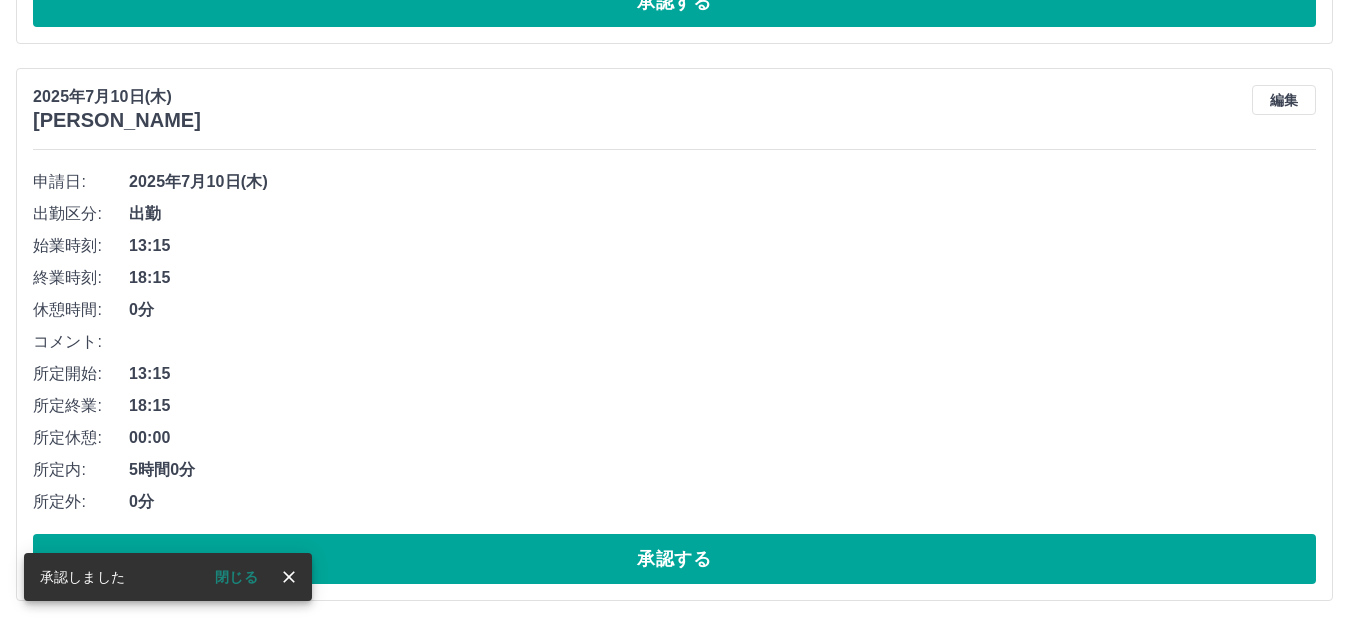 scroll, scrollTop: 8187, scrollLeft: 0, axis: vertical 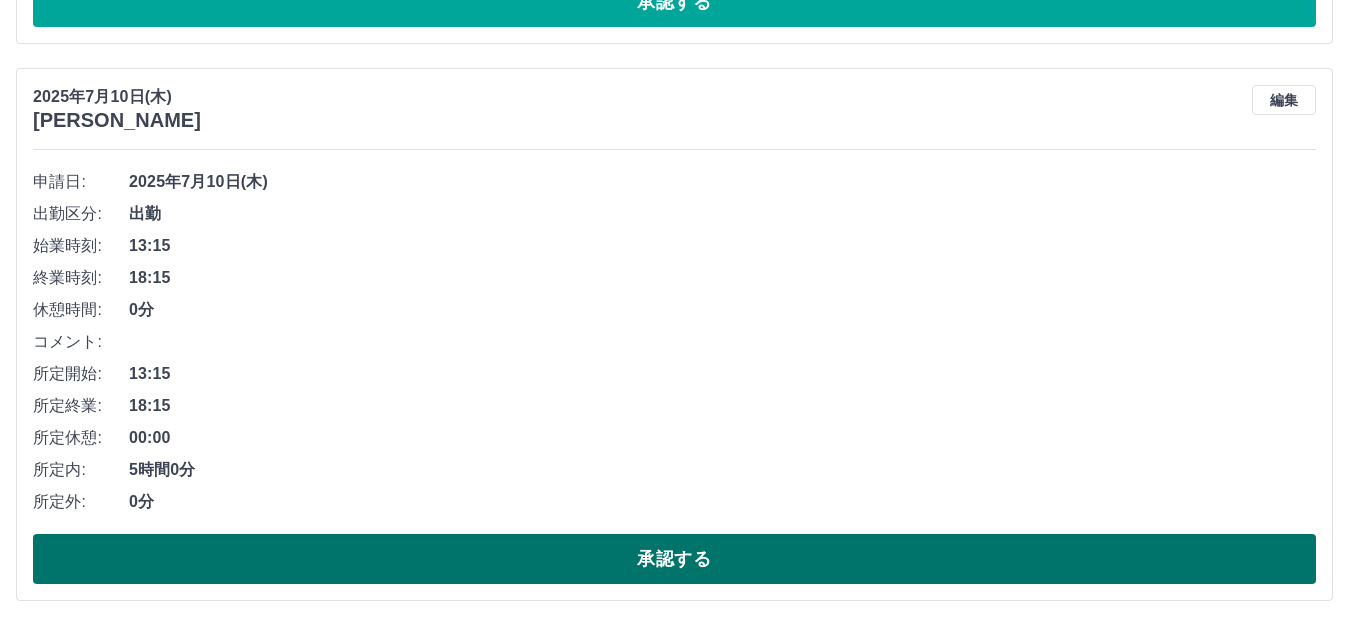 click on "承認する" at bounding box center [674, 559] 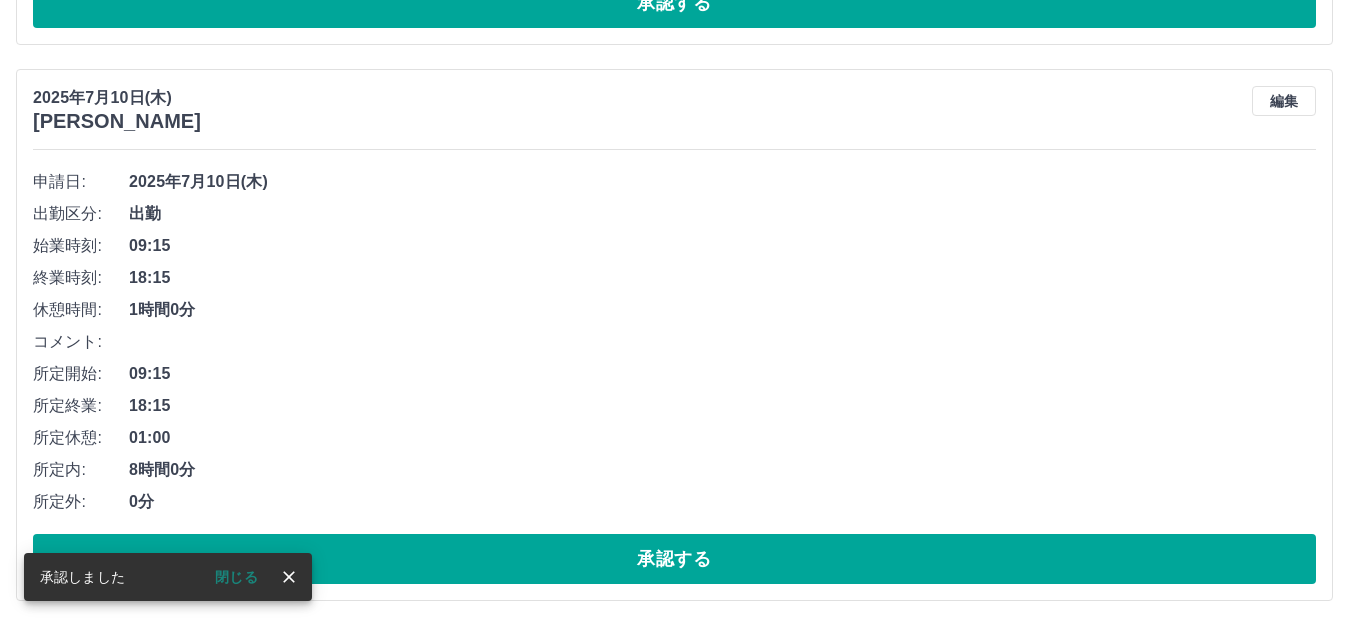scroll, scrollTop: 7630, scrollLeft: 0, axis: vertical 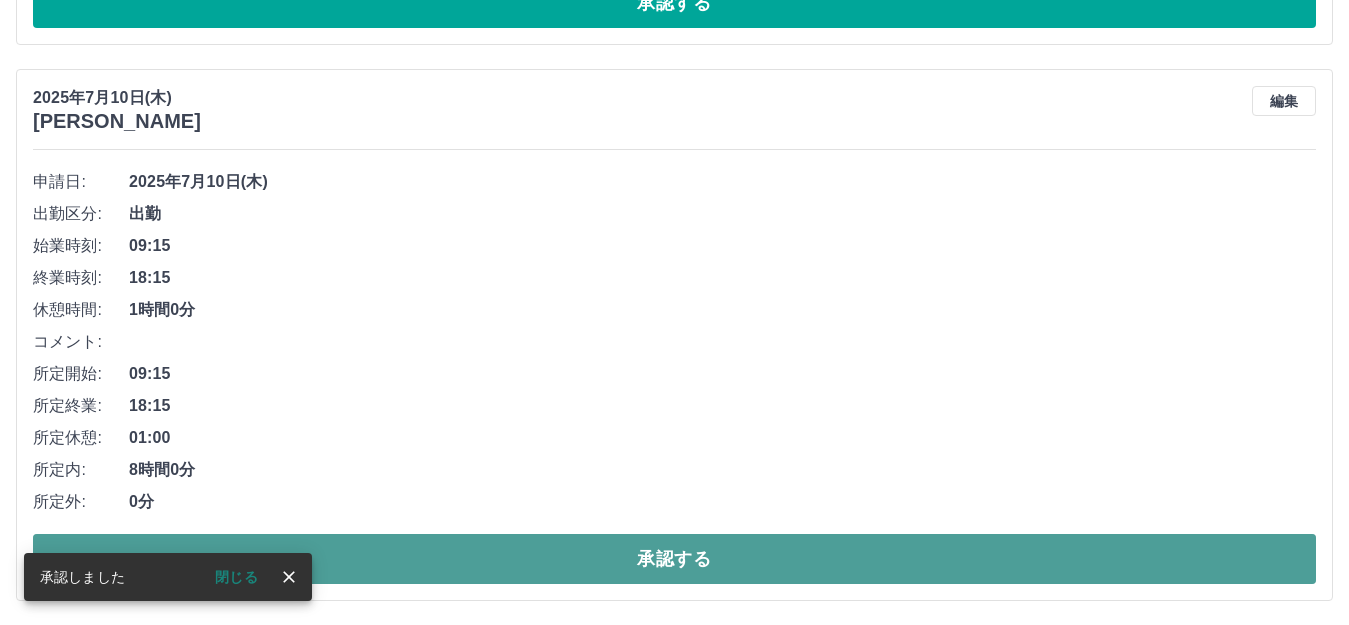 click on "承認する" at bounding box center [674, 559] 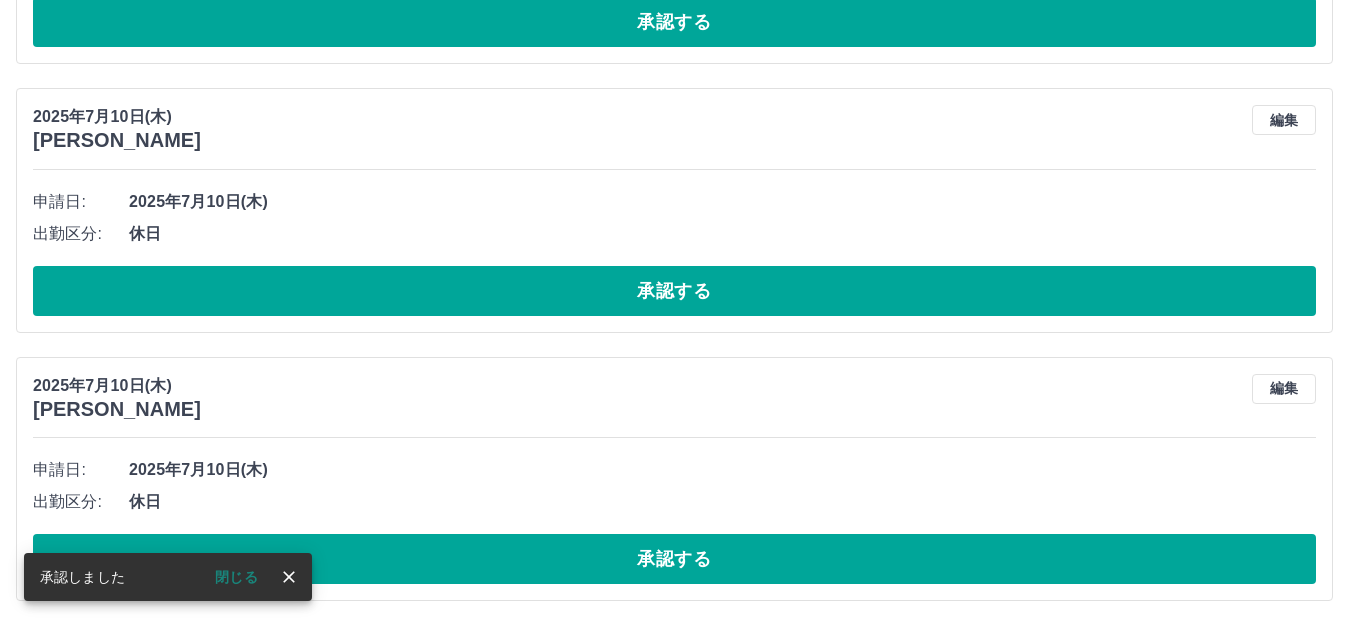 scroll, scrollTop: 7074, scrollLeft: 0, axis: vertical 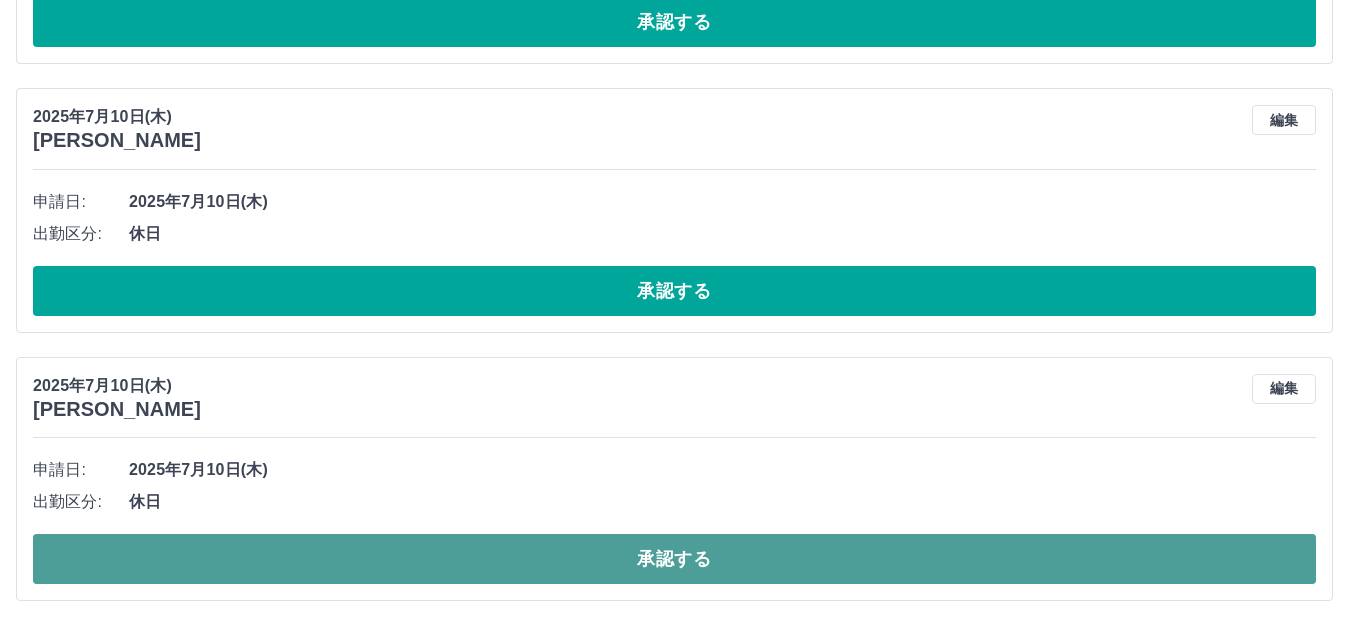 click on "承認する" at bounding box center (674, 559) 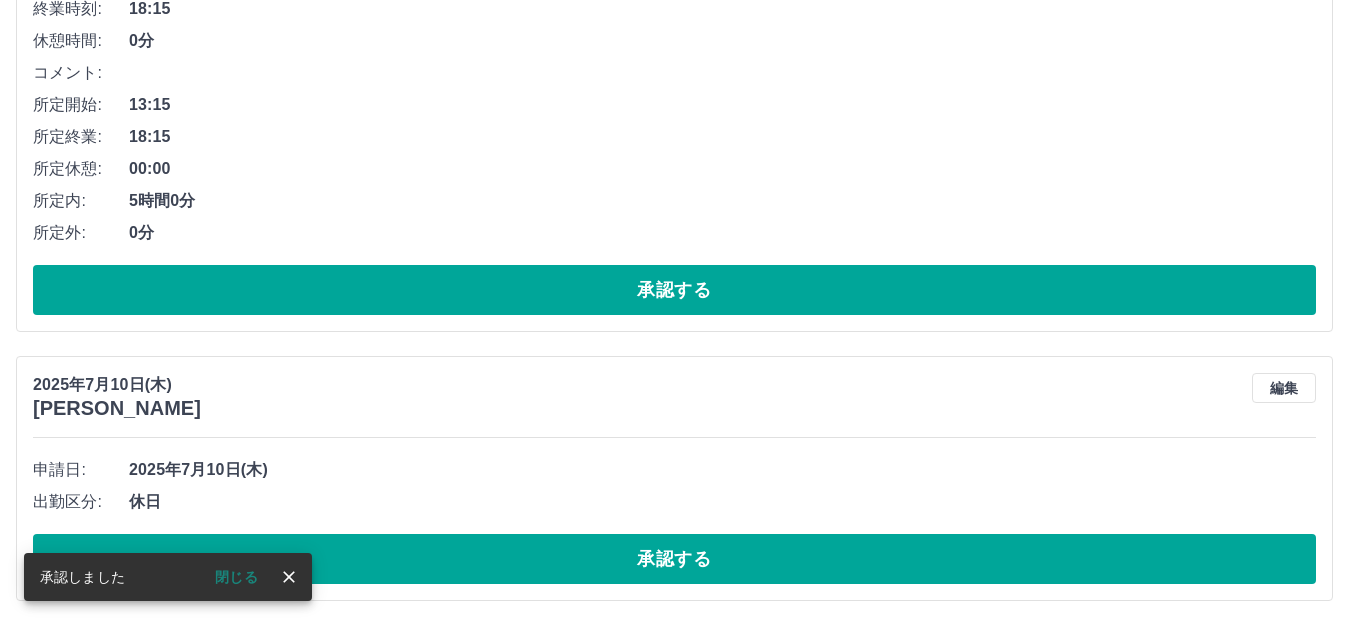 scroll, scrollTop: 6806, scrollLeft: 0, axis: vertical 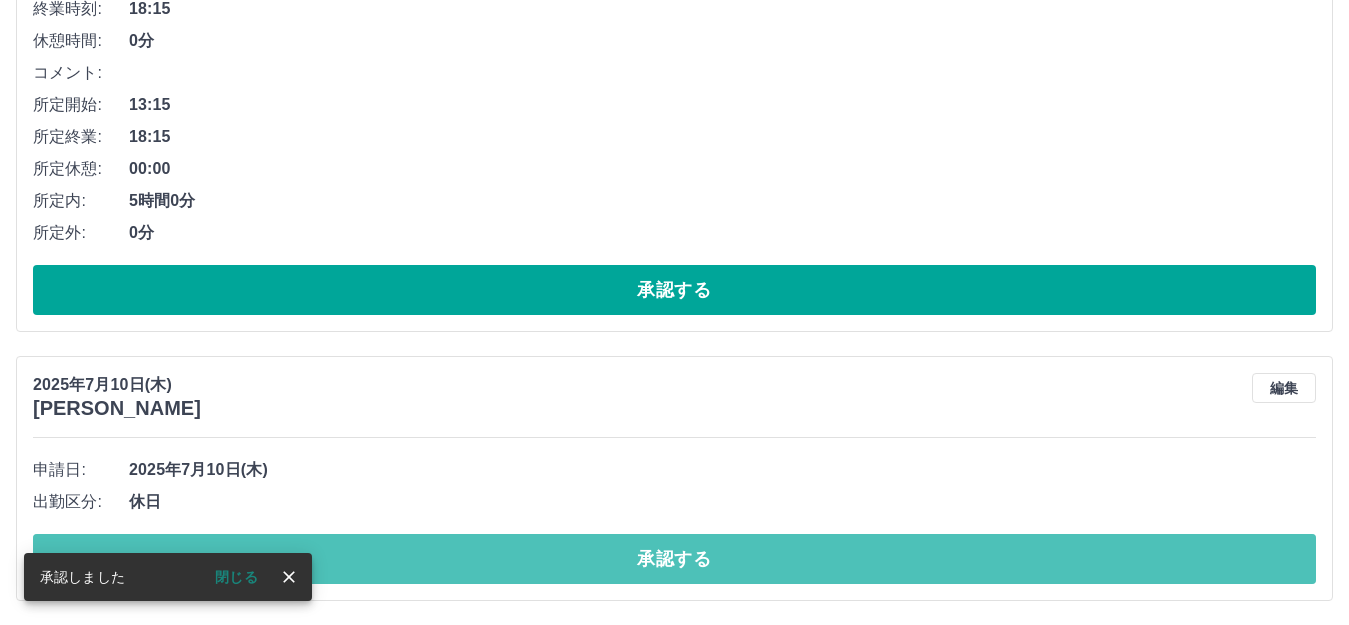 click on "承認する" at bounding box center [674, 559] 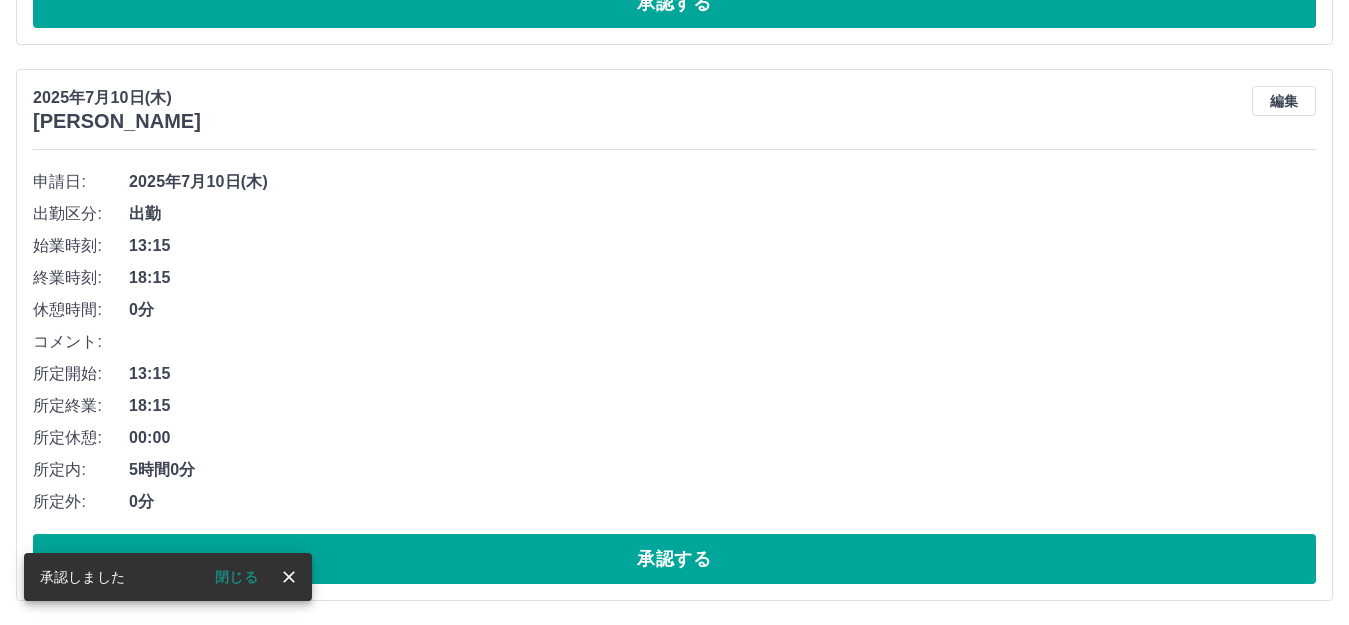scroll, scrollTop: 6537, scrollLeft: 0, axis: vertical 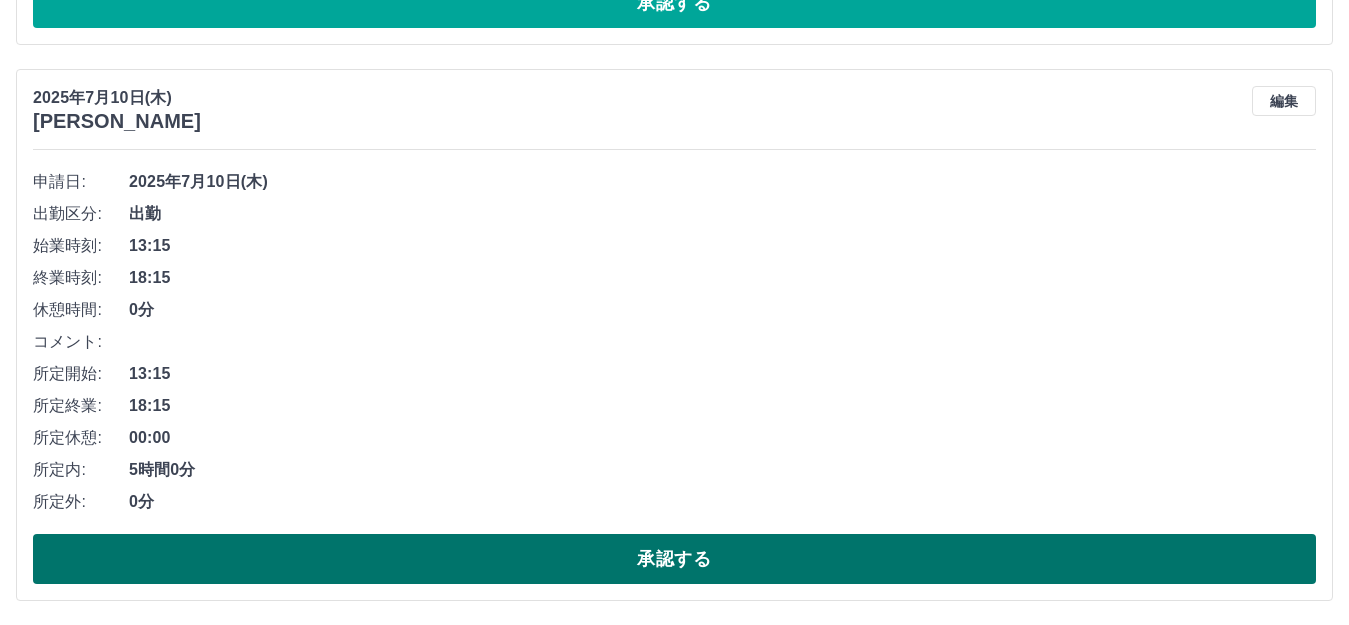 click on "承認する" at bounding box center [674, 559] 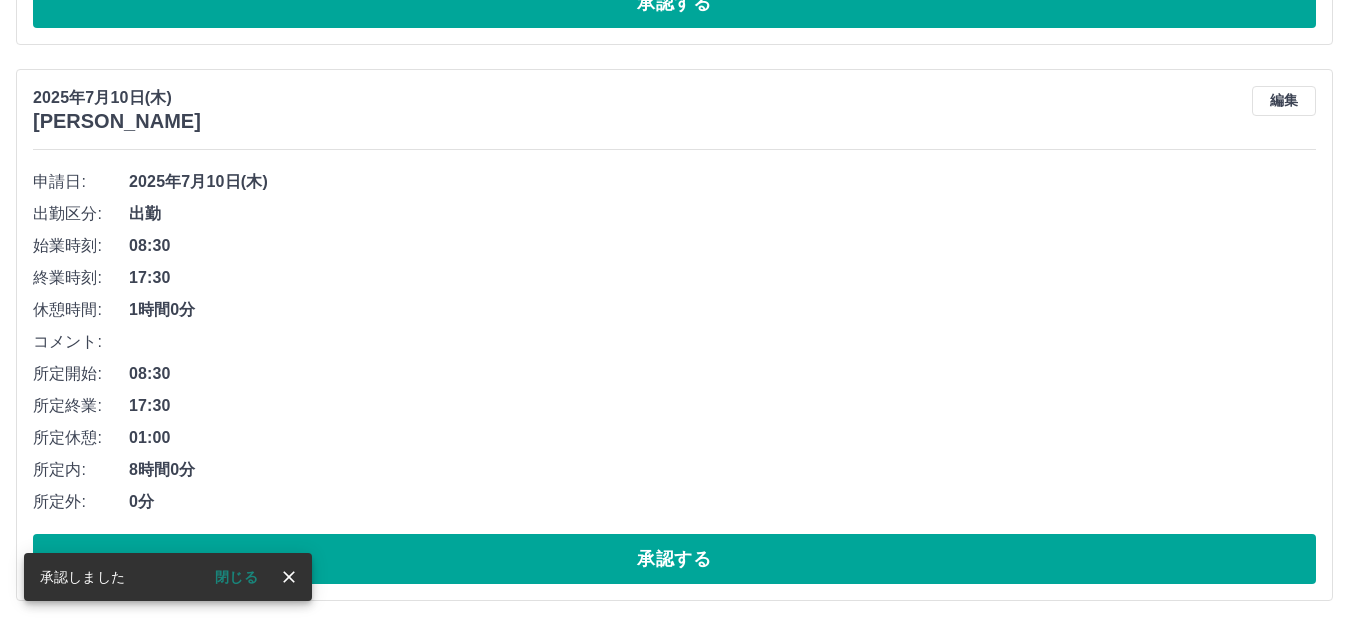 scroll, scrollTop: 5981, scrollLeft: 0, axis: vertical 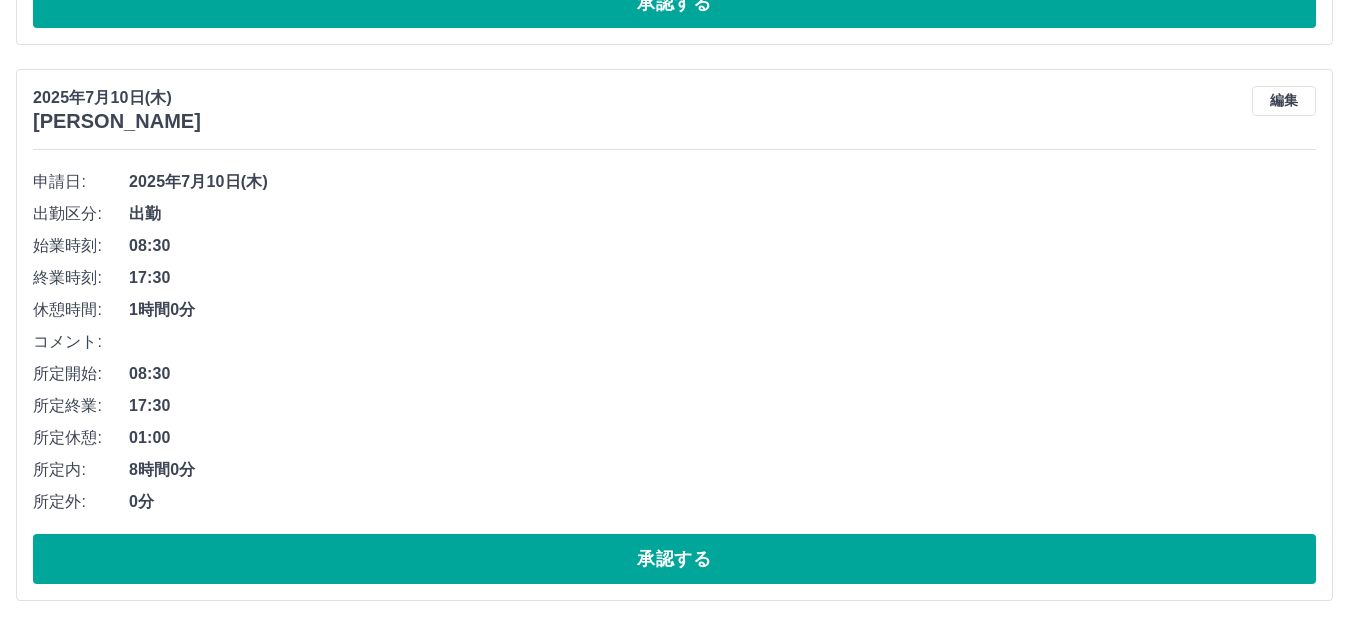 click on "承認する" at bounding box center (674, 559) 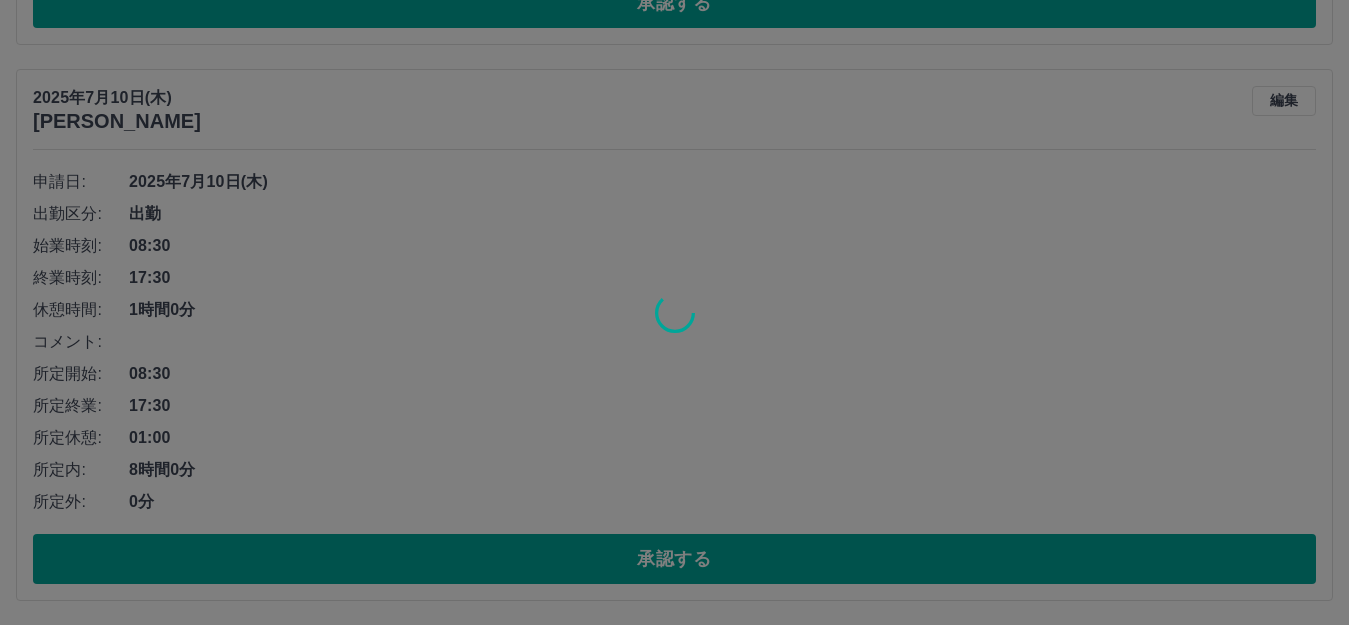 scroll, scrollTop: 5425, scrollLeft: 0, axis: vertical 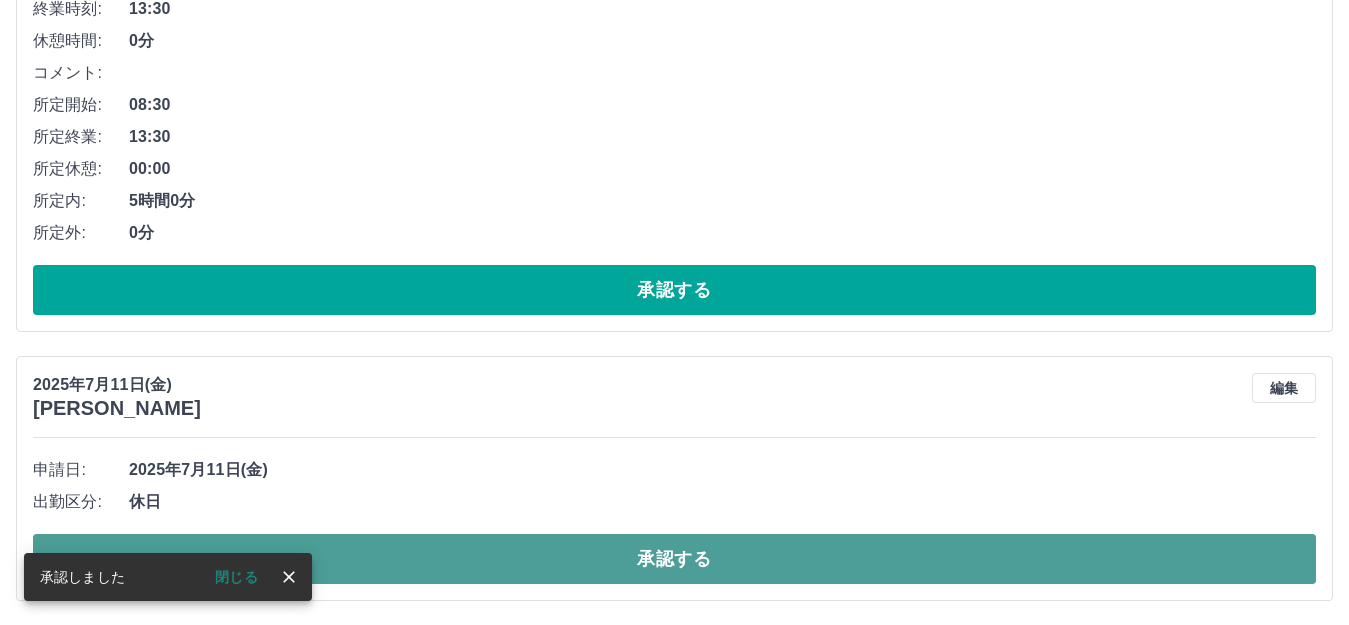 click on "承認する" at bounding box center (674, 559) 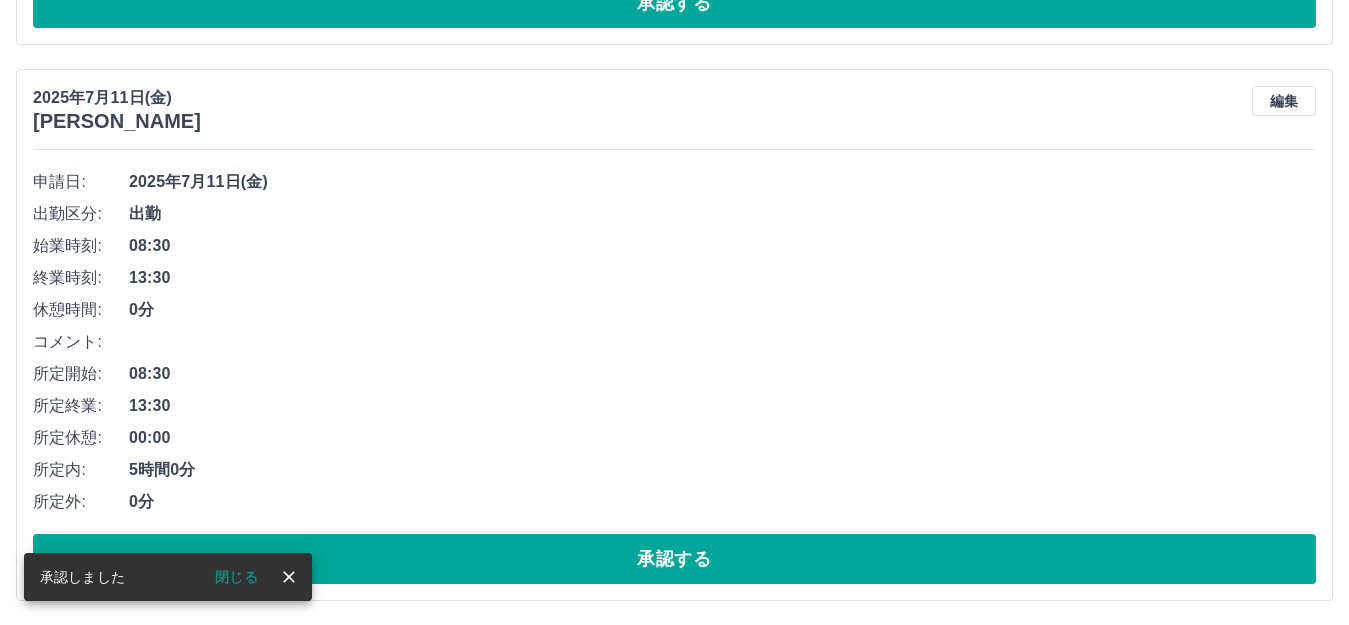 scroll, scrollTop: 5156, scrollLeft: 0, axis: vertical 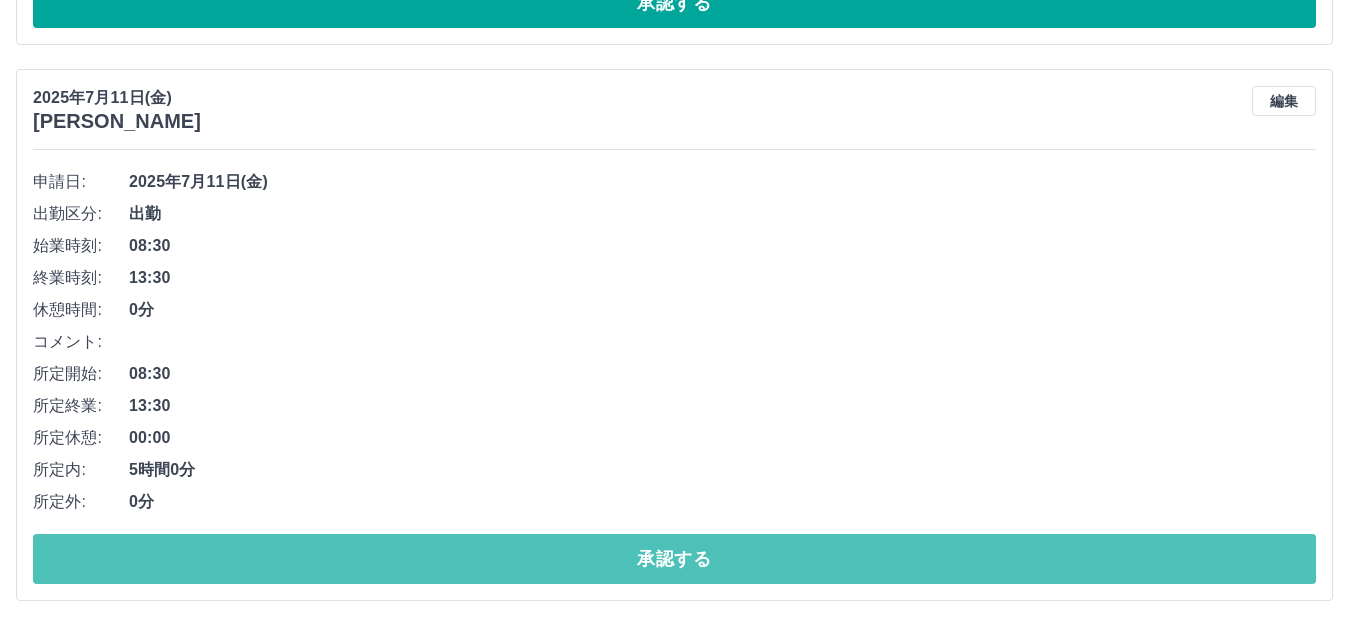 click on "承認する" at bounding box center (674, 559) 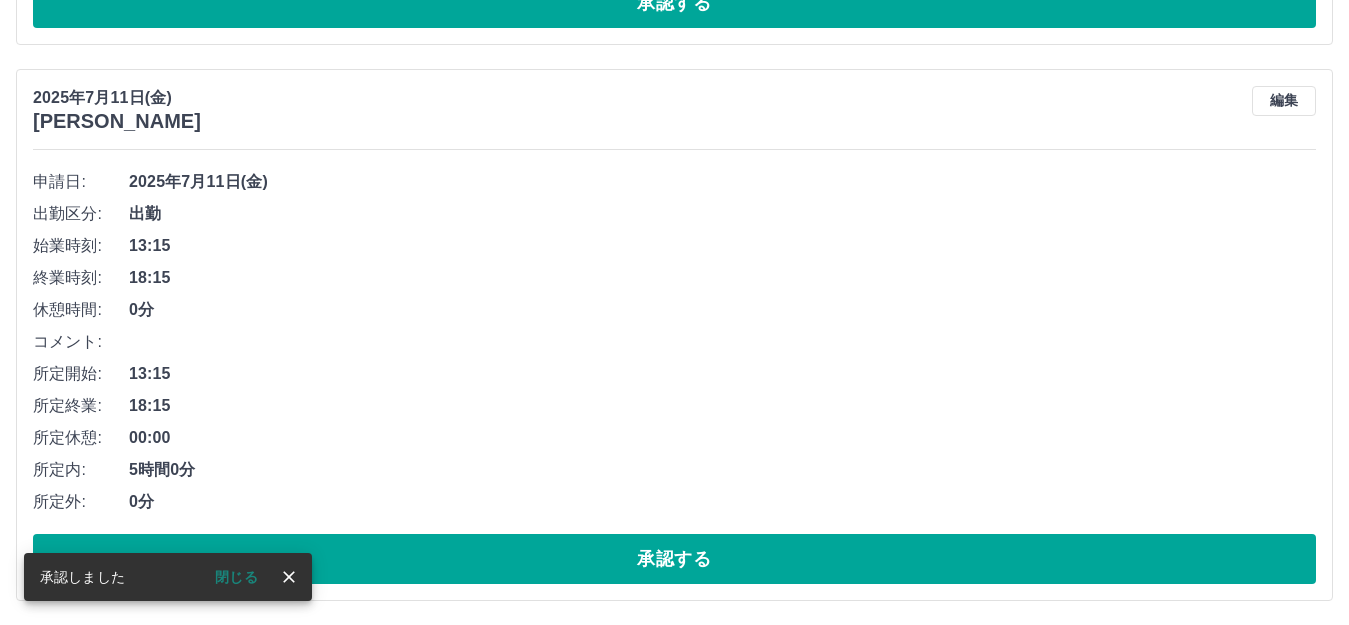 scroll, scrollTop: 4600, scrollLeft: 0, axis: vertical 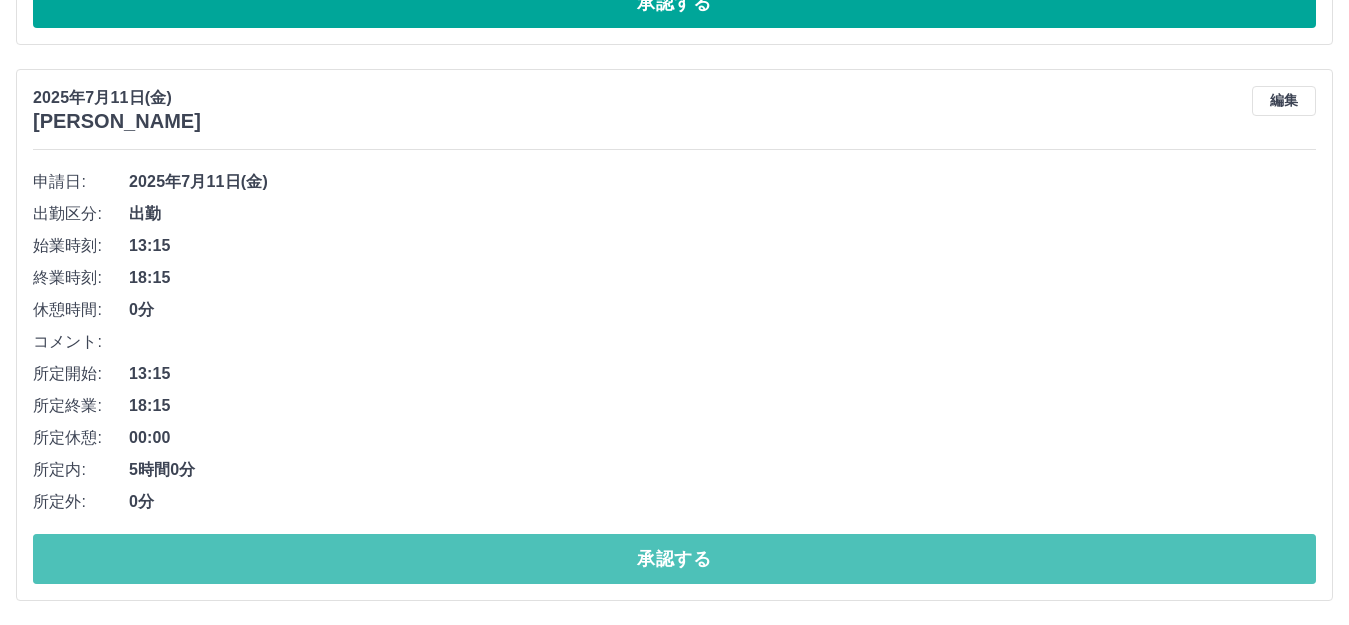 click on "承認する" at bounding box center (674, 559) 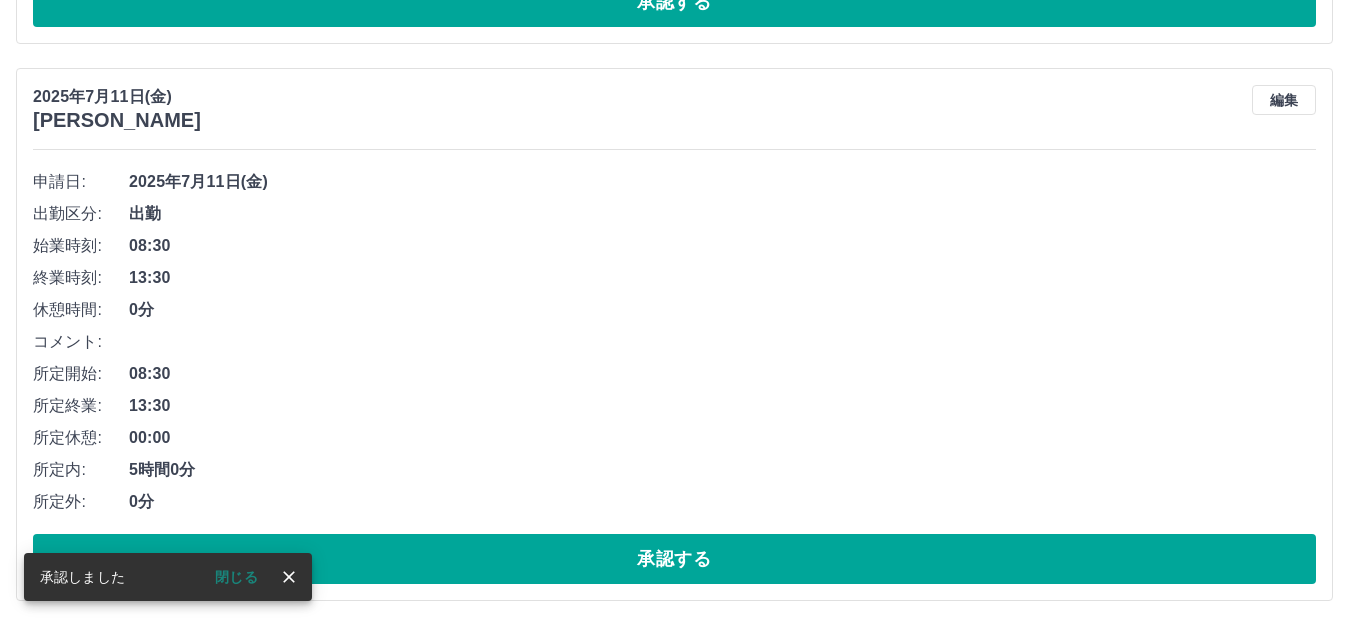scroll, scrollTop: 4044, scrollLeft: 0, axis: vertical 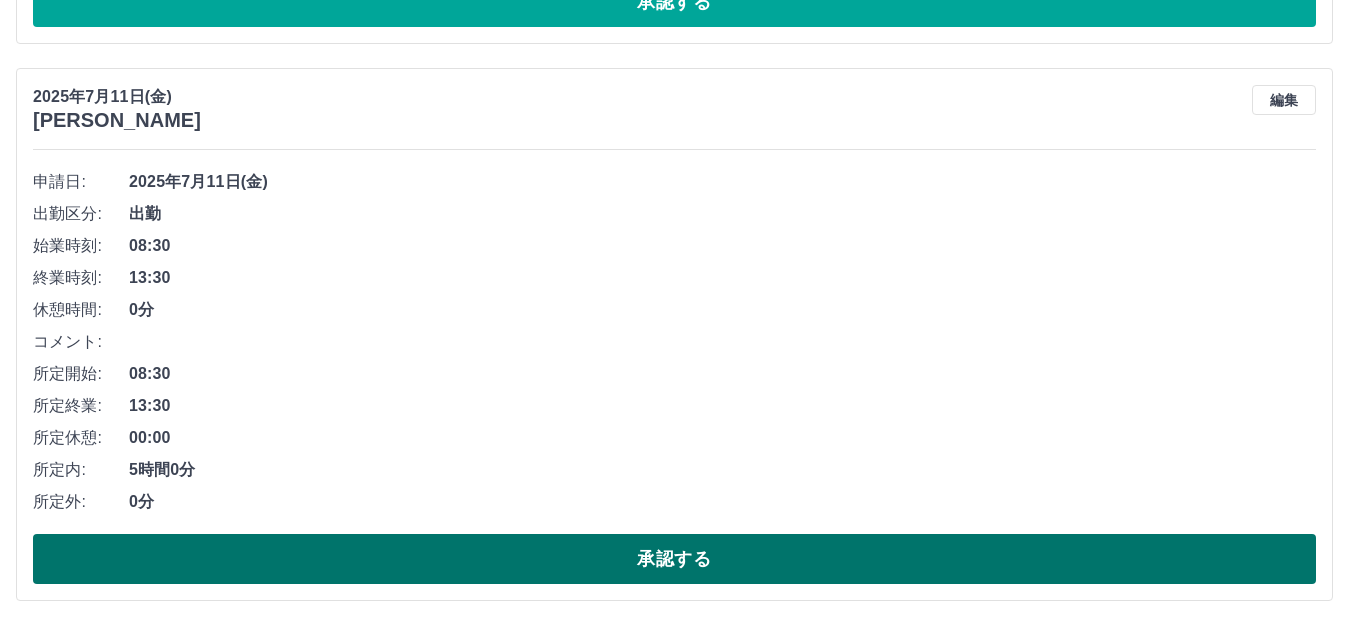 click on "承認する" at bounding box center [674, 559] 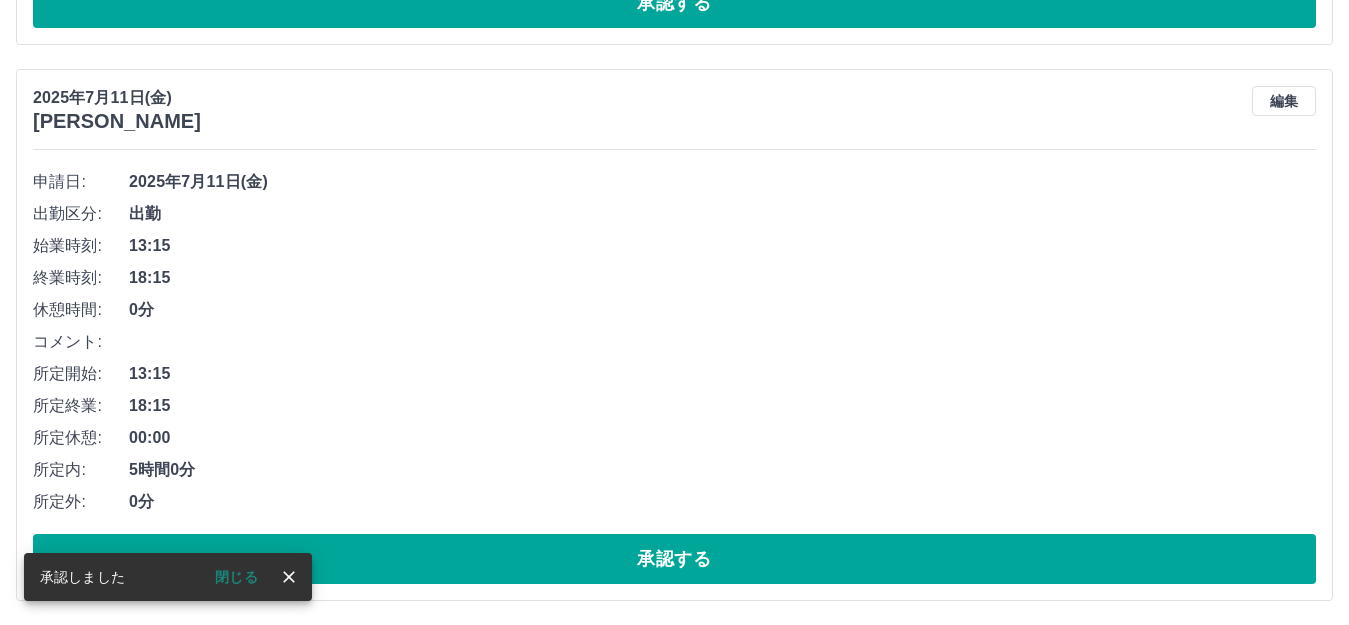 scroll, scrollTop: 3487, scrollLeft: 0, axis: vertical 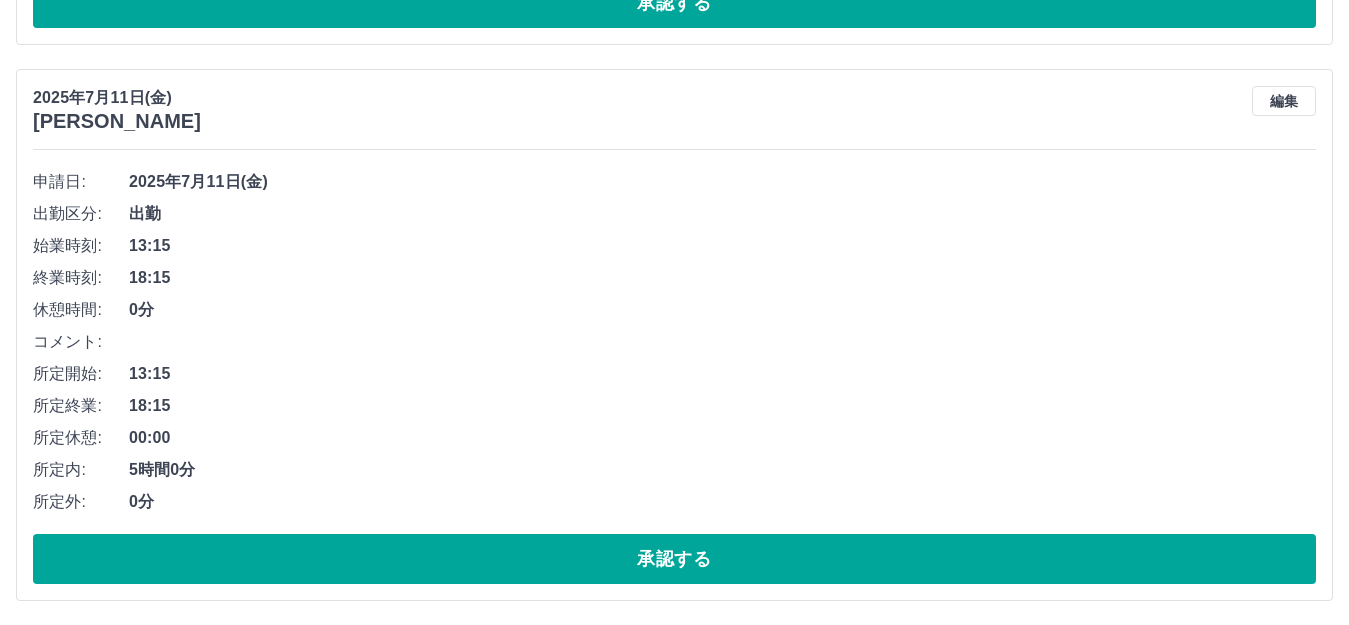 click on "承認する" at bounding box center [674, 559] 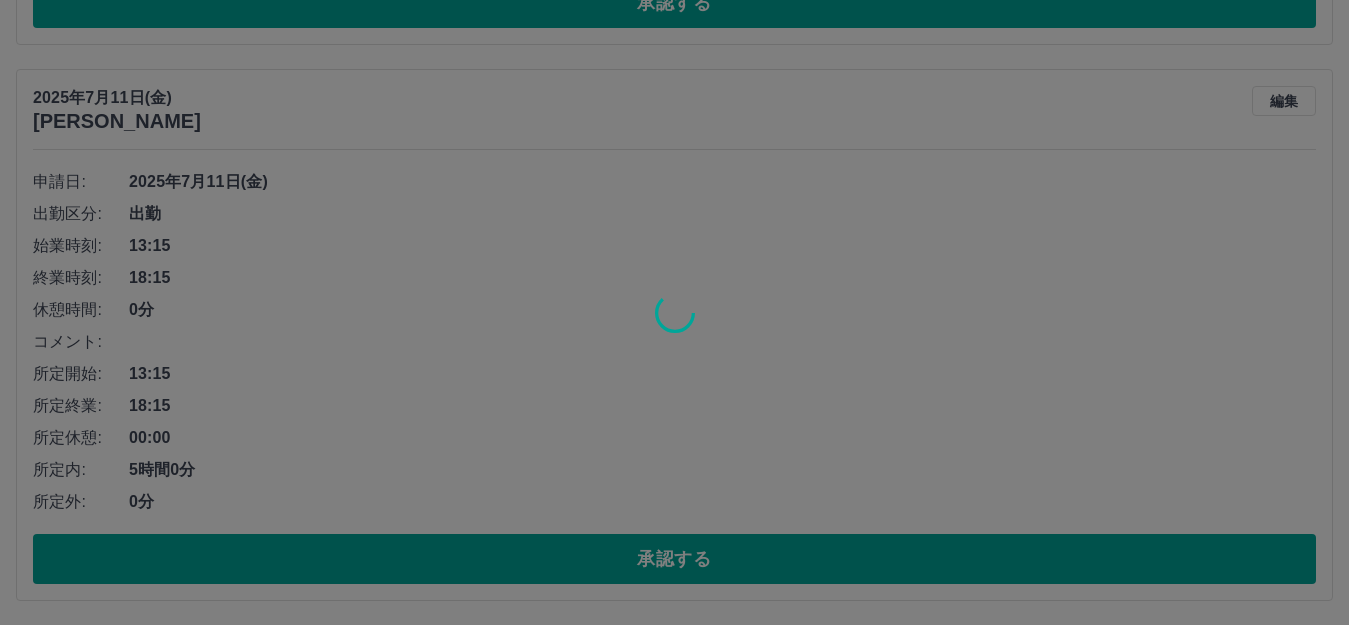scroll, scrollTop: 2931, scrollLeft: 0, axis: vertical 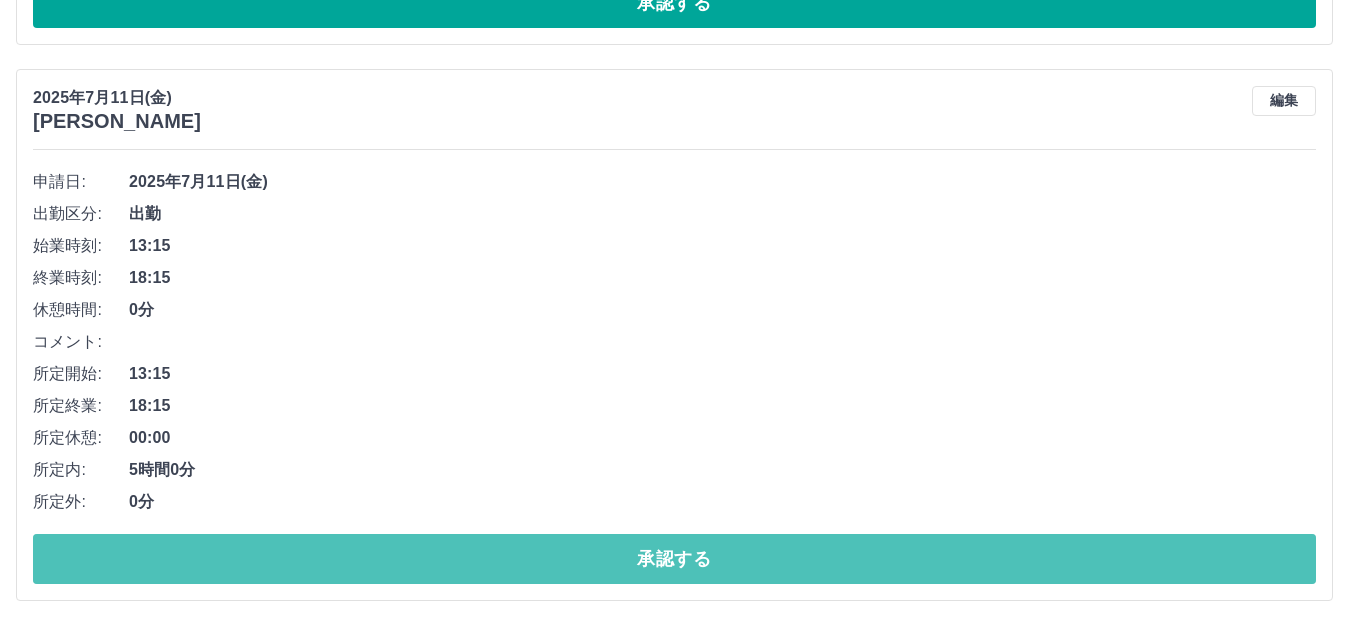 click on "承認する" at bounding box center (674, 559) 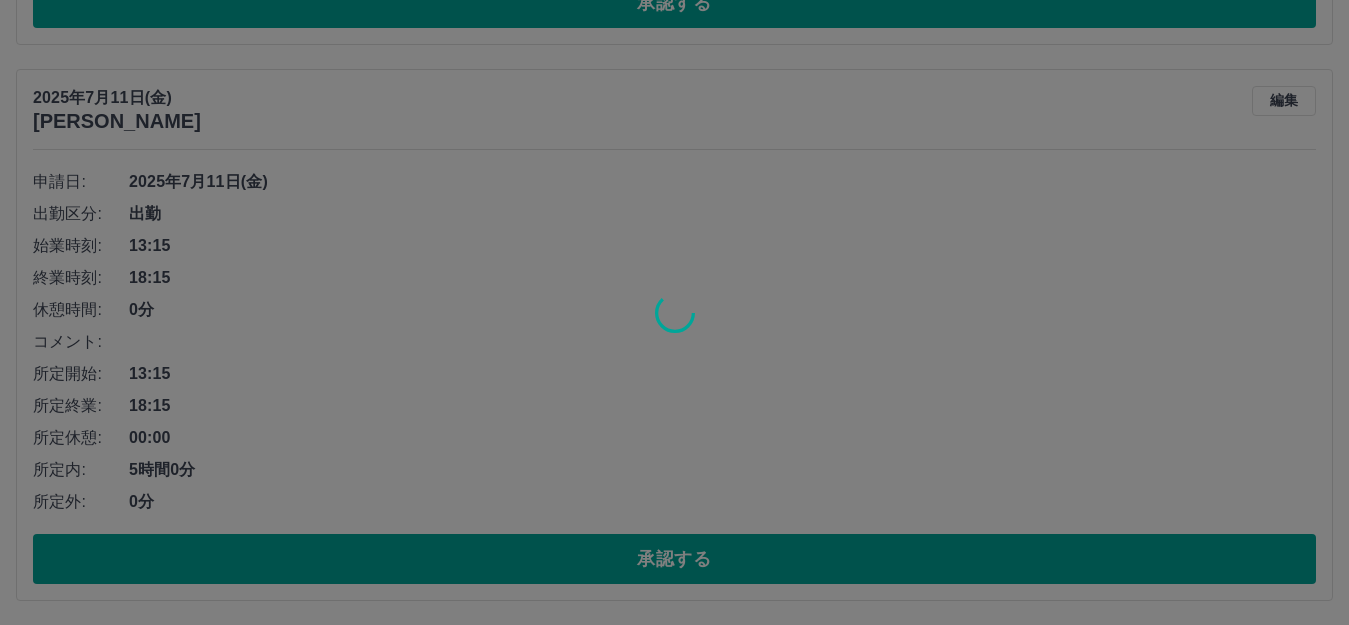 scroll, scrollTop: 2375, scrollLeft: 0, axis: vertical 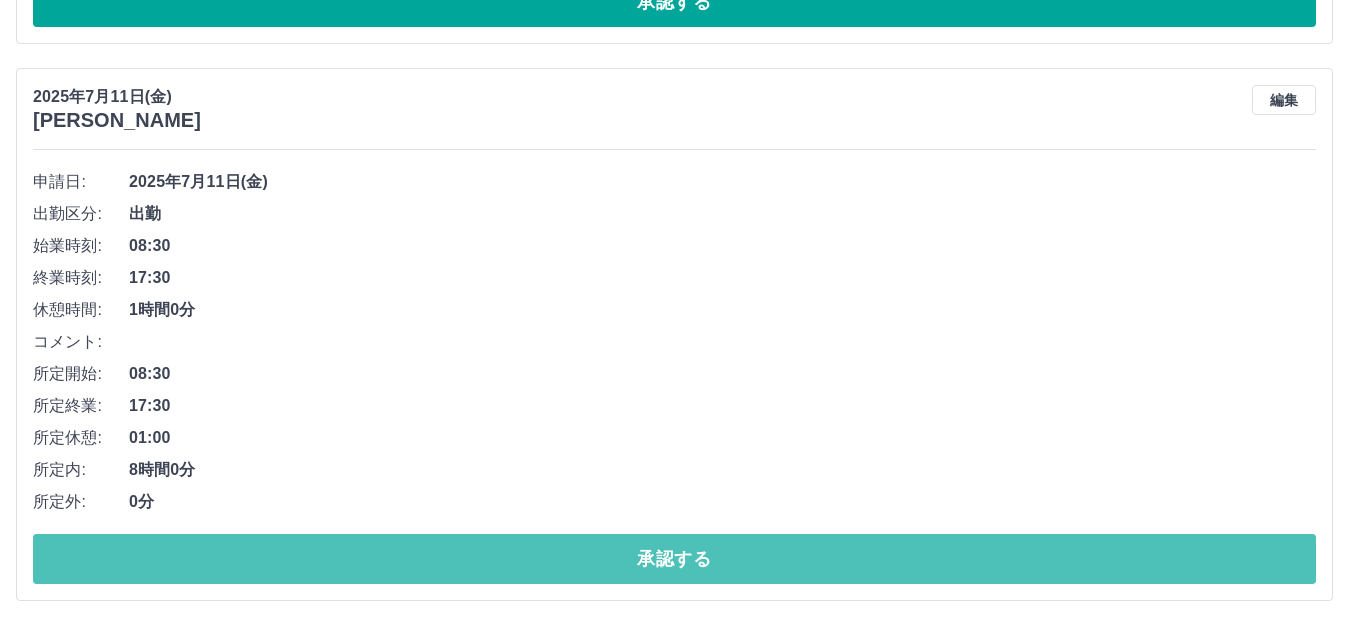 click on "承認する" at bounding box center (674, 559) 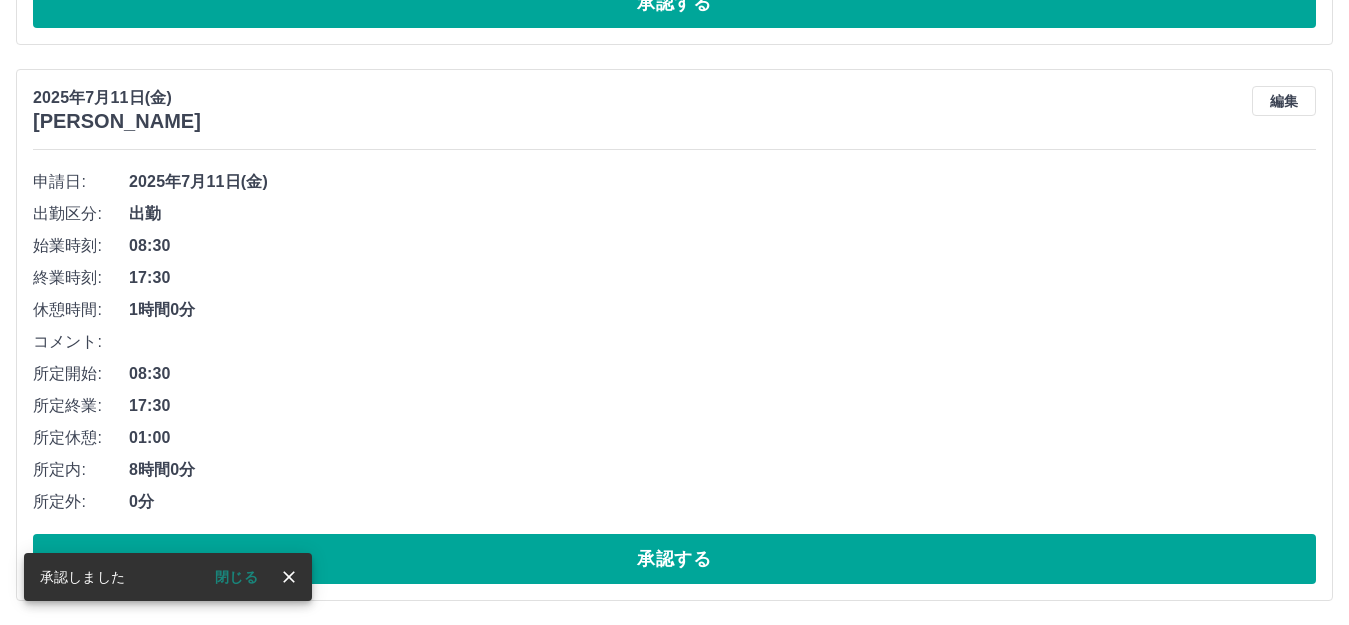 scroll, scrollTop: 1818, scrollLeft: 0, axis: vertical 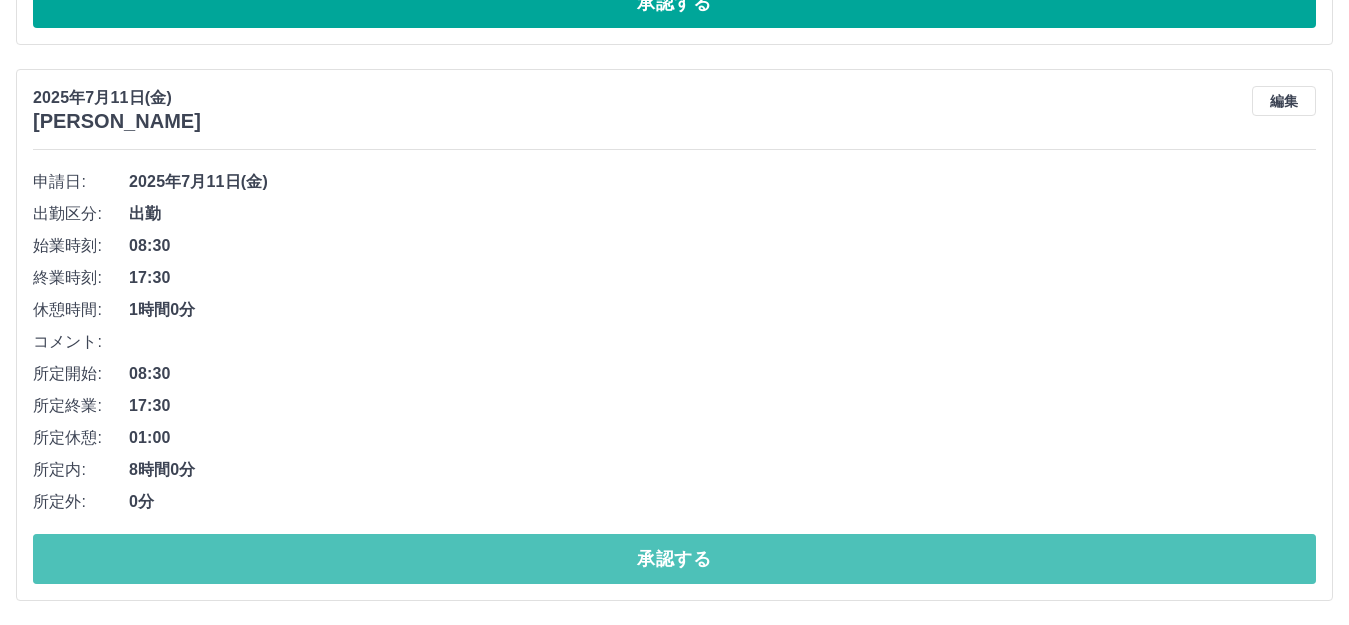 click on "承認する" at bounding box center [674, 559] 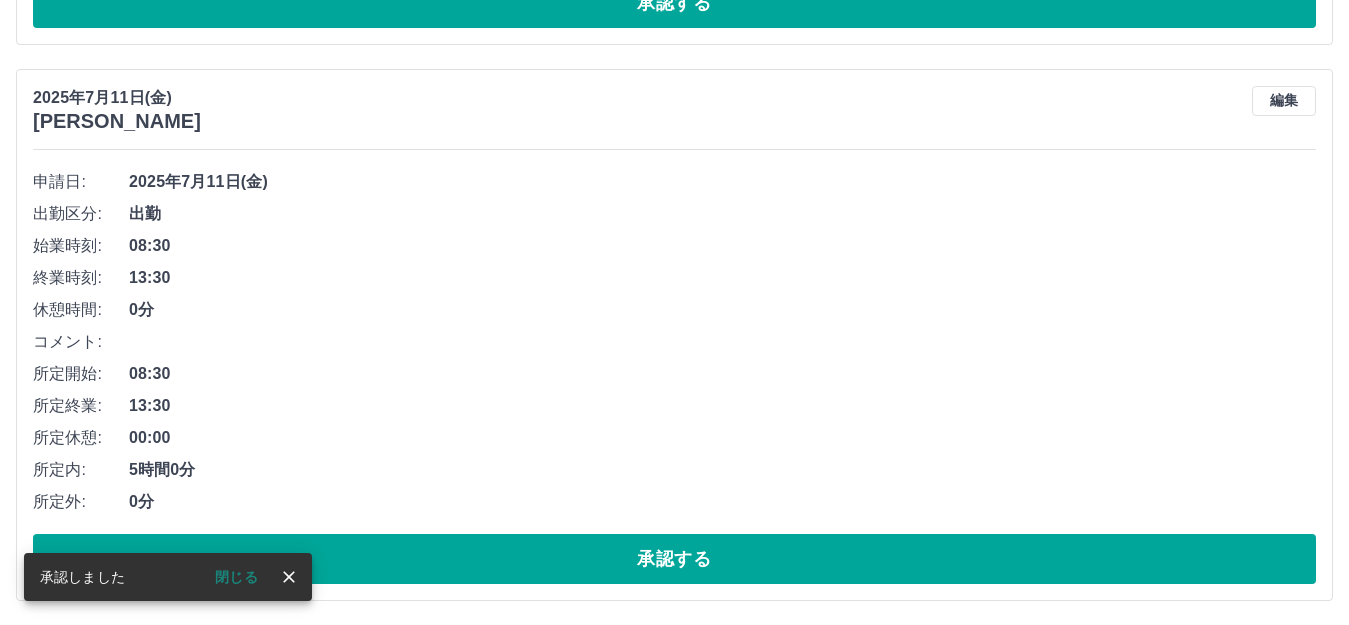 scroll, scrollTop: 1262, scrollLeft: 0, axis: vertical 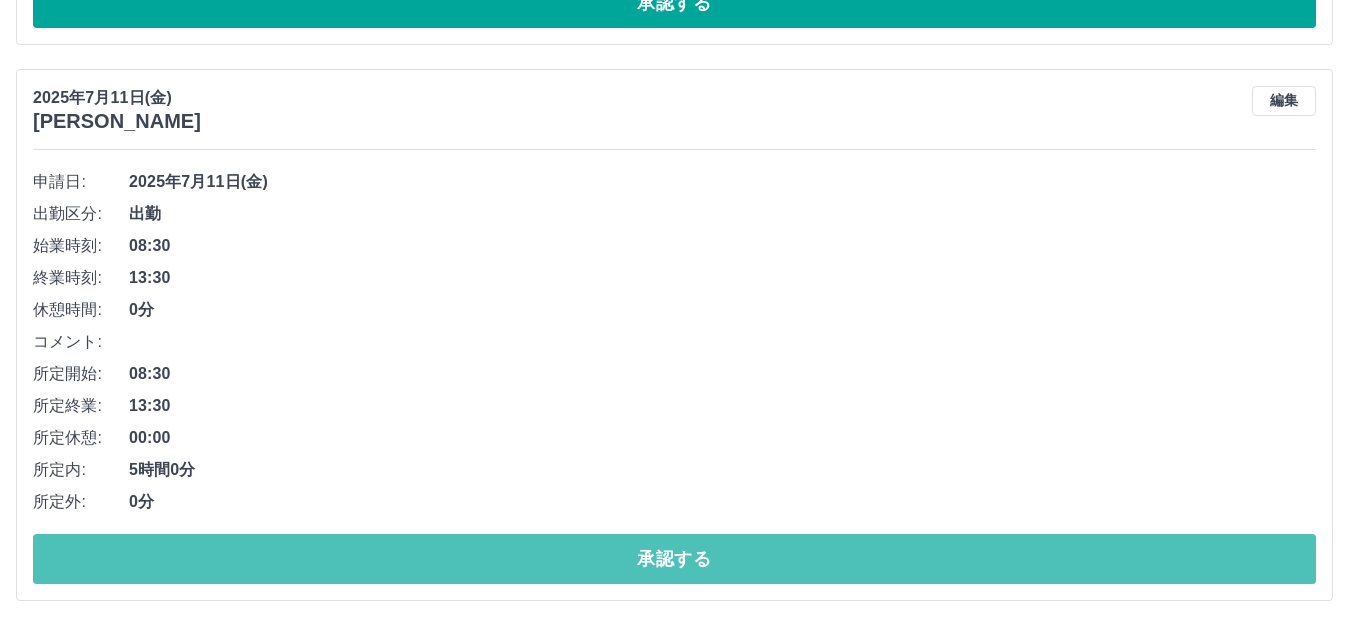 click on "承認する" at bounding box center (674, 559) 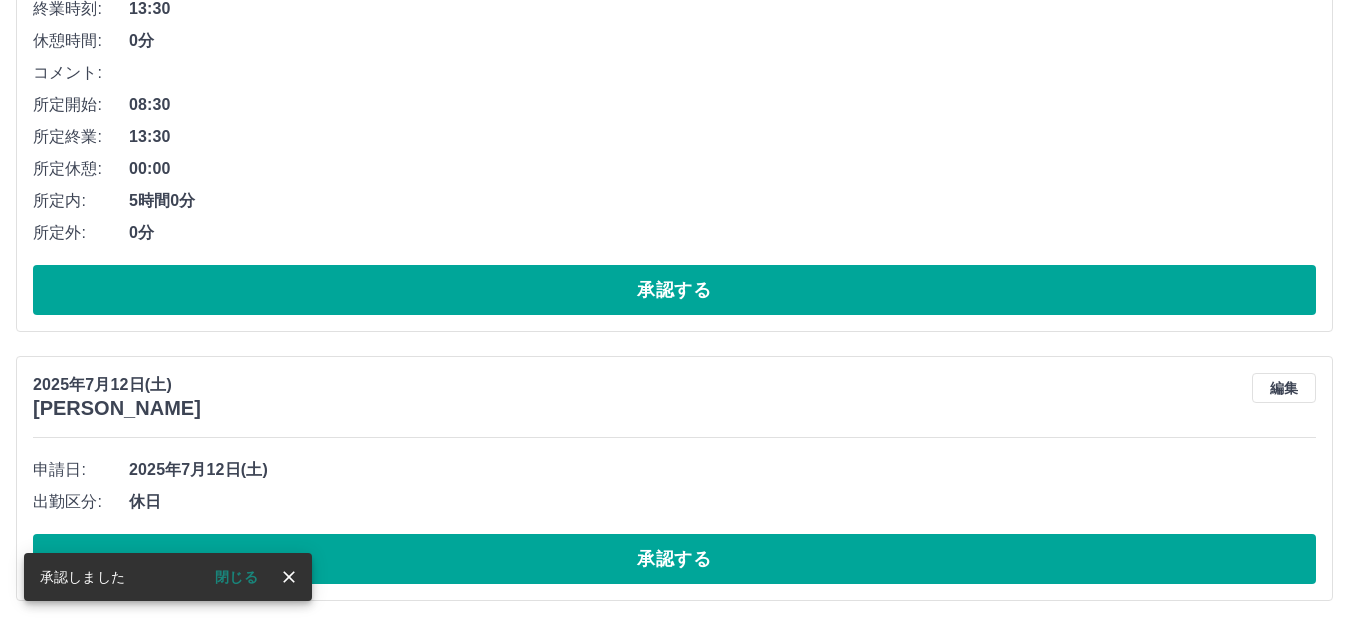 scroll, scrollTop: 706, scrollLeft: 0, axis: vertical 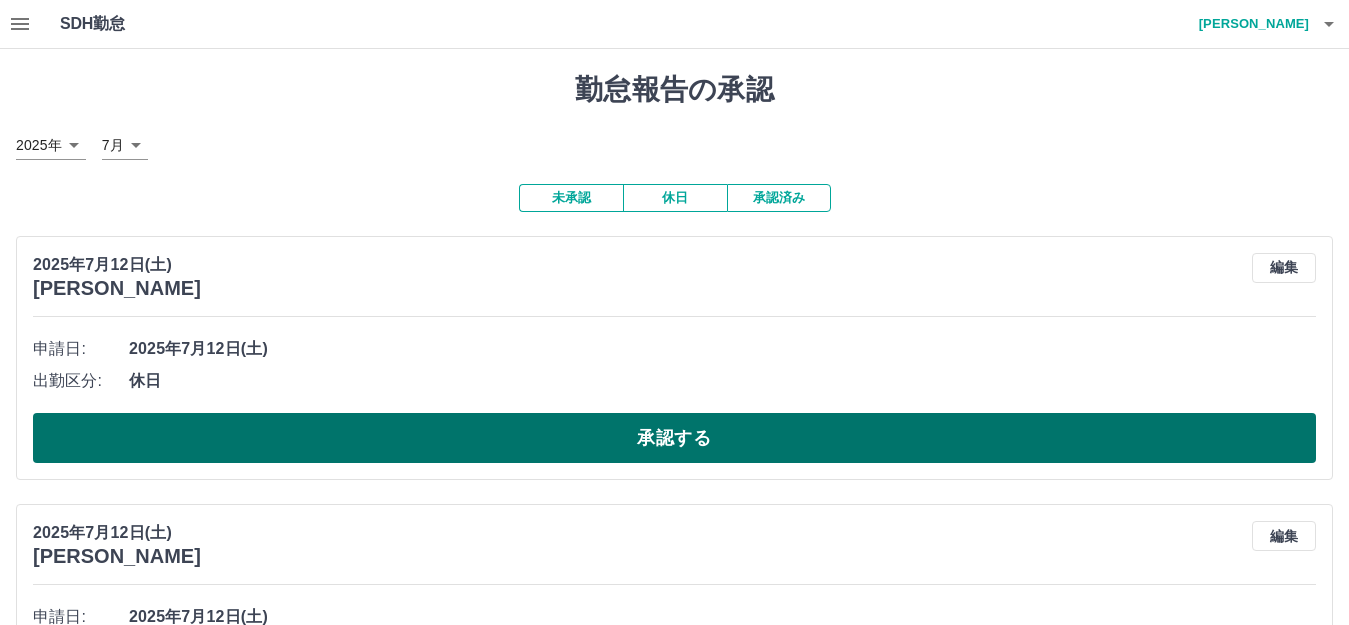 click on "承認する" at bounding box center (674, 438) 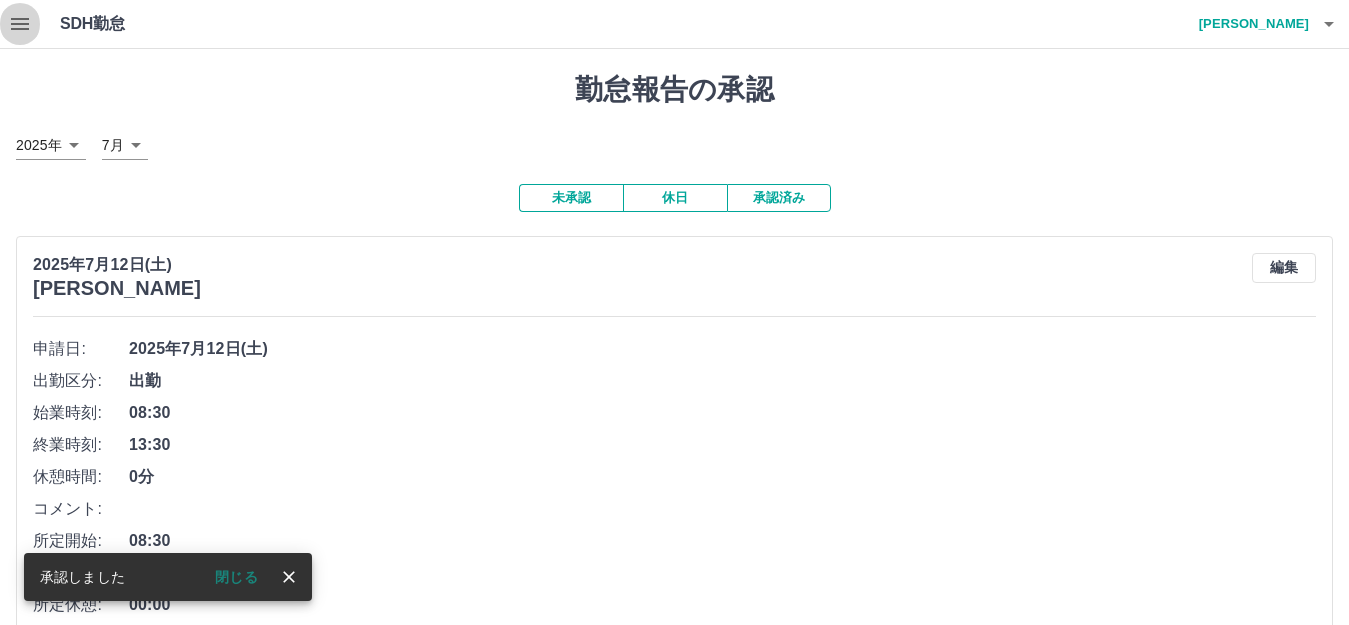 click 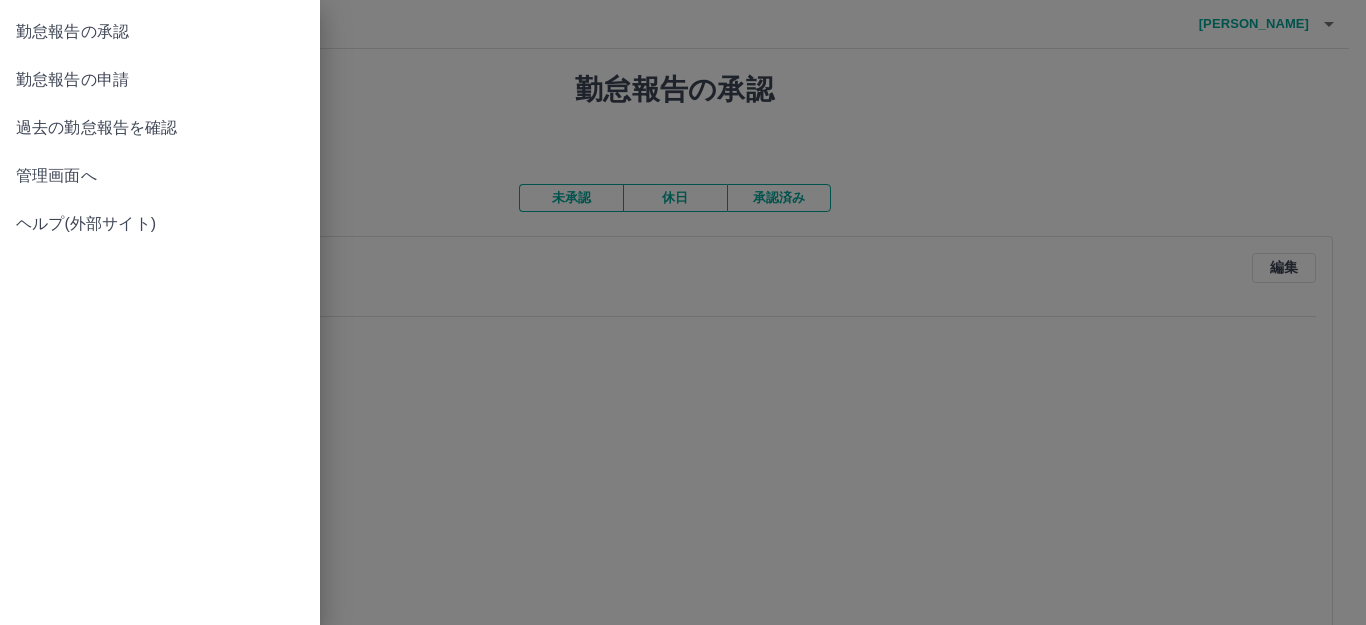 click on "勤怠報告の申請" at bounding box center (160, 80) 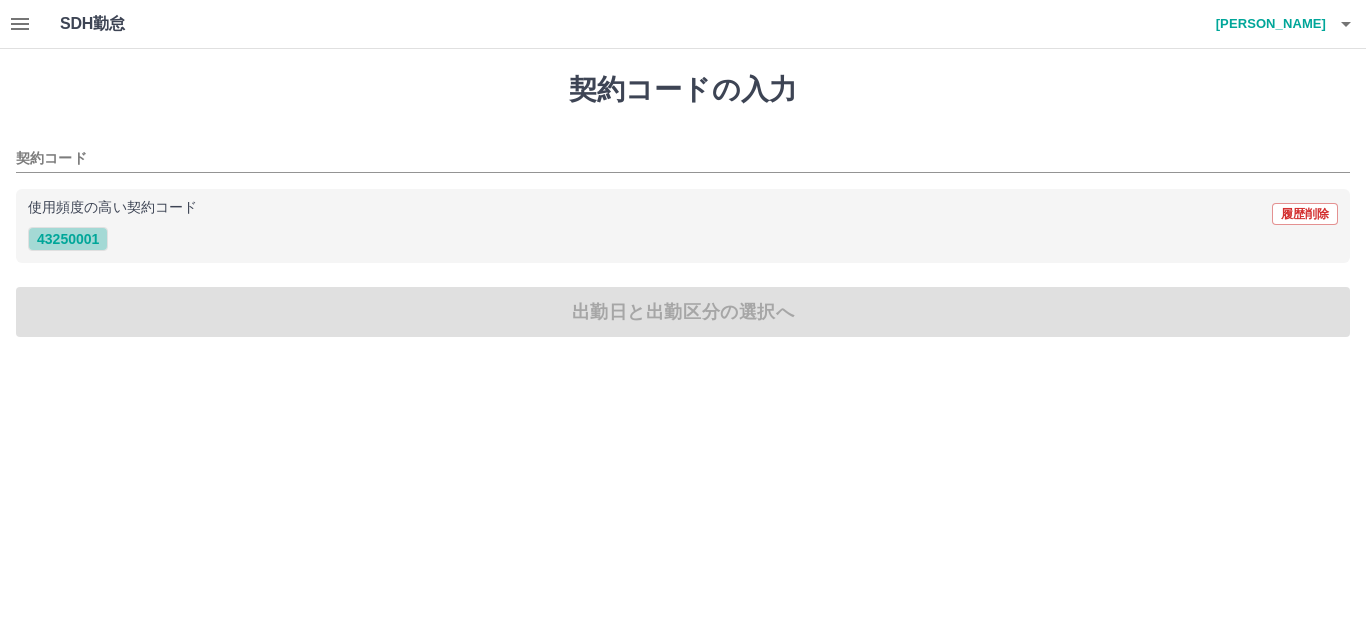 click on "43250001" at bounding box center (68, 239) 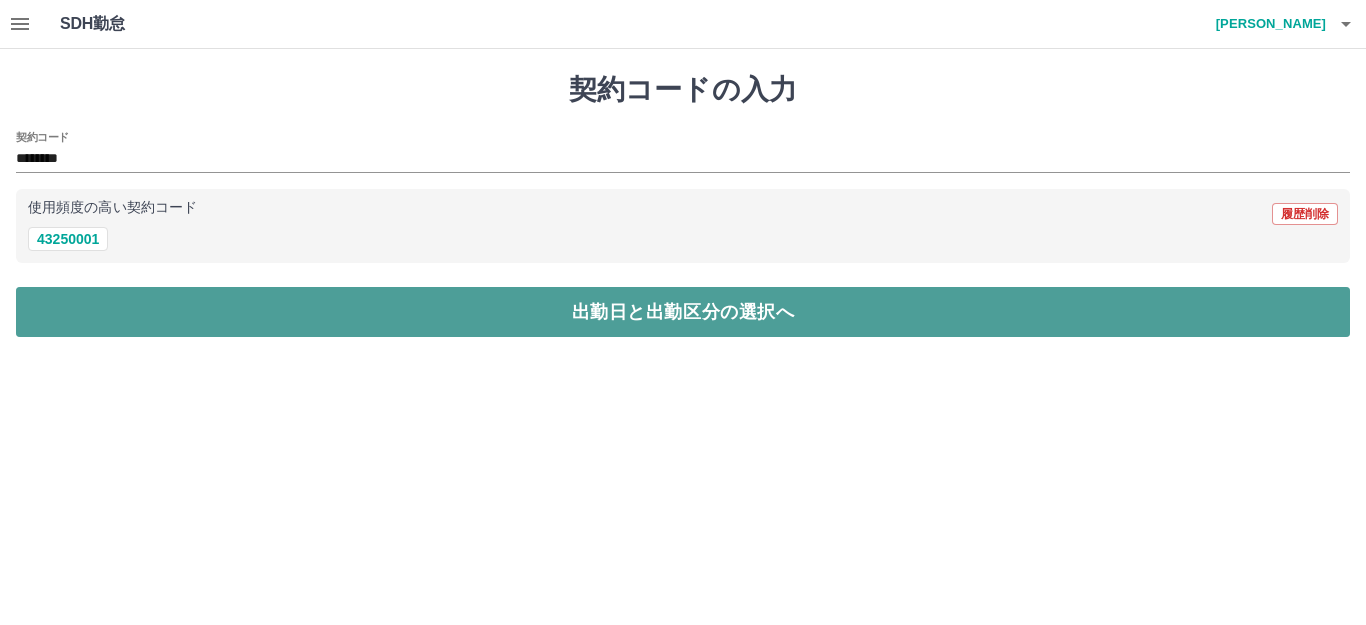 click on "出勤日と出勤区分の選択へ" at bounding box center [683, 312] 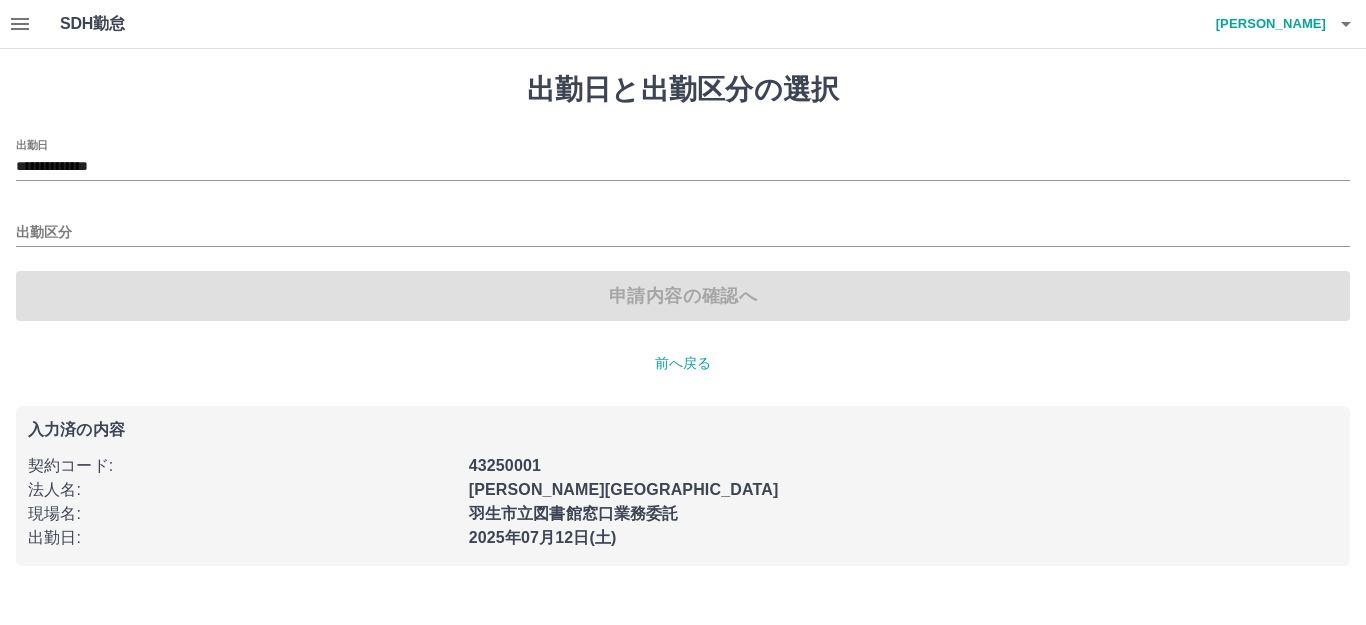 click on "出勤区分" at bounding box center [683, 226] 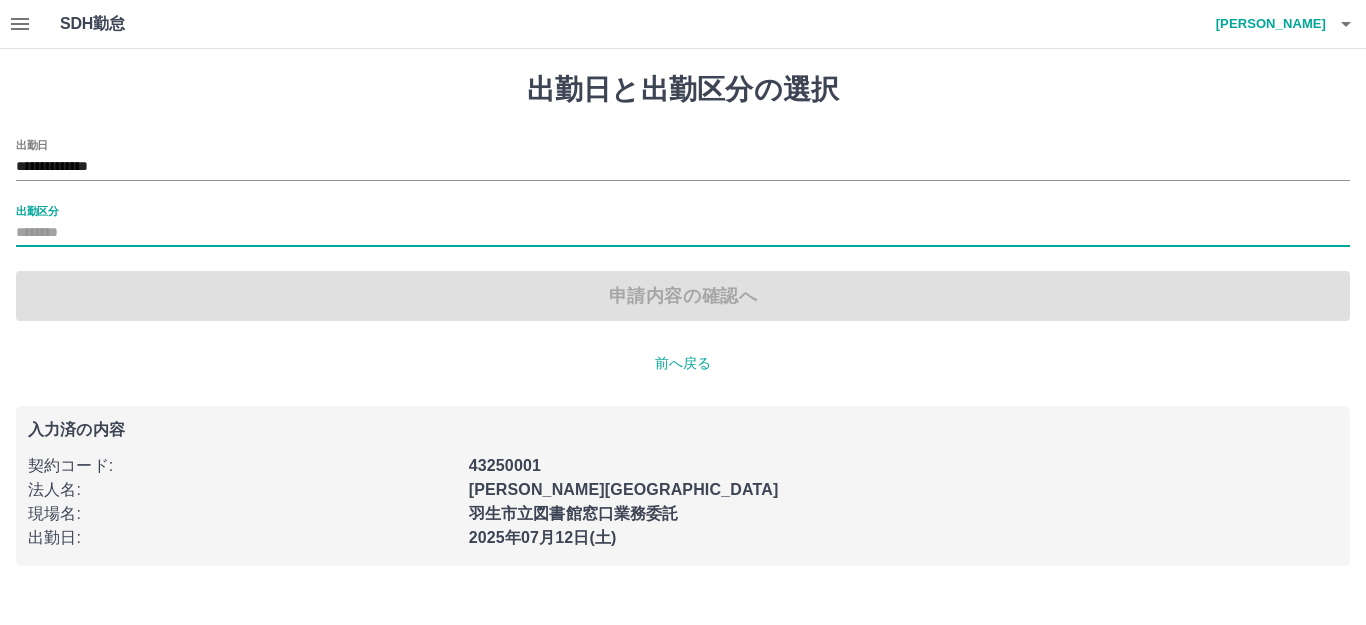 click on "出勤区分" at bounding box center (683, 233) 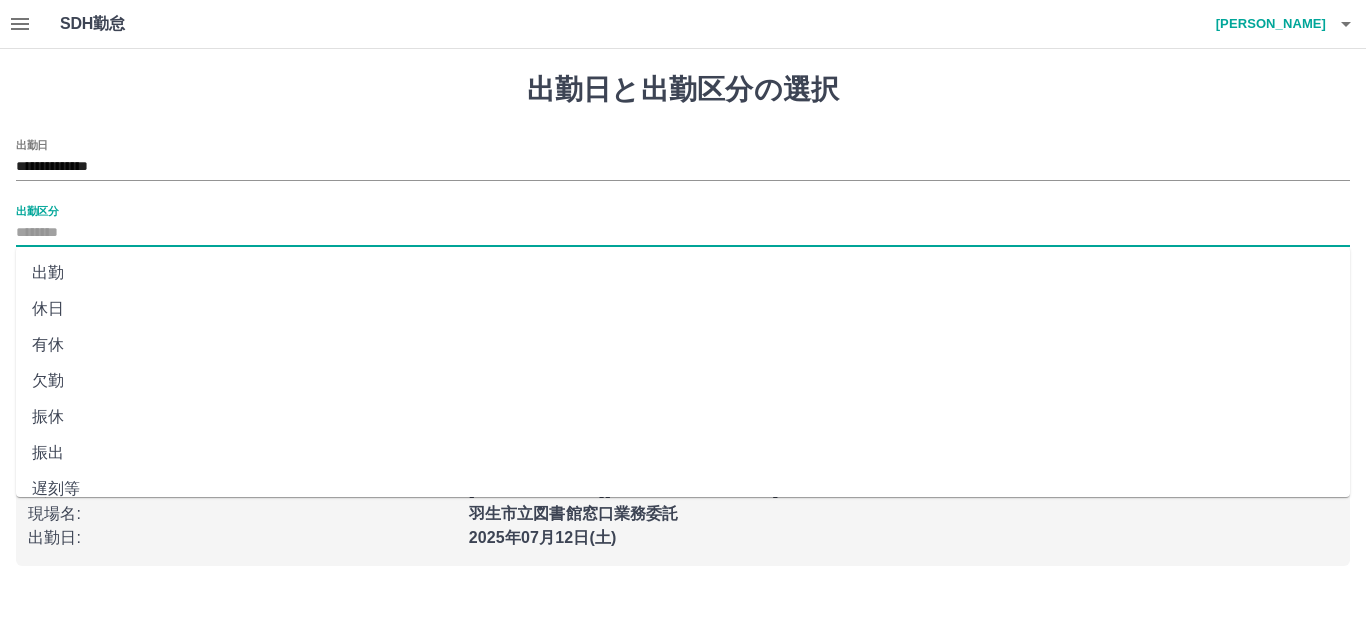click on "出勤" at bounding box center [683, 273] 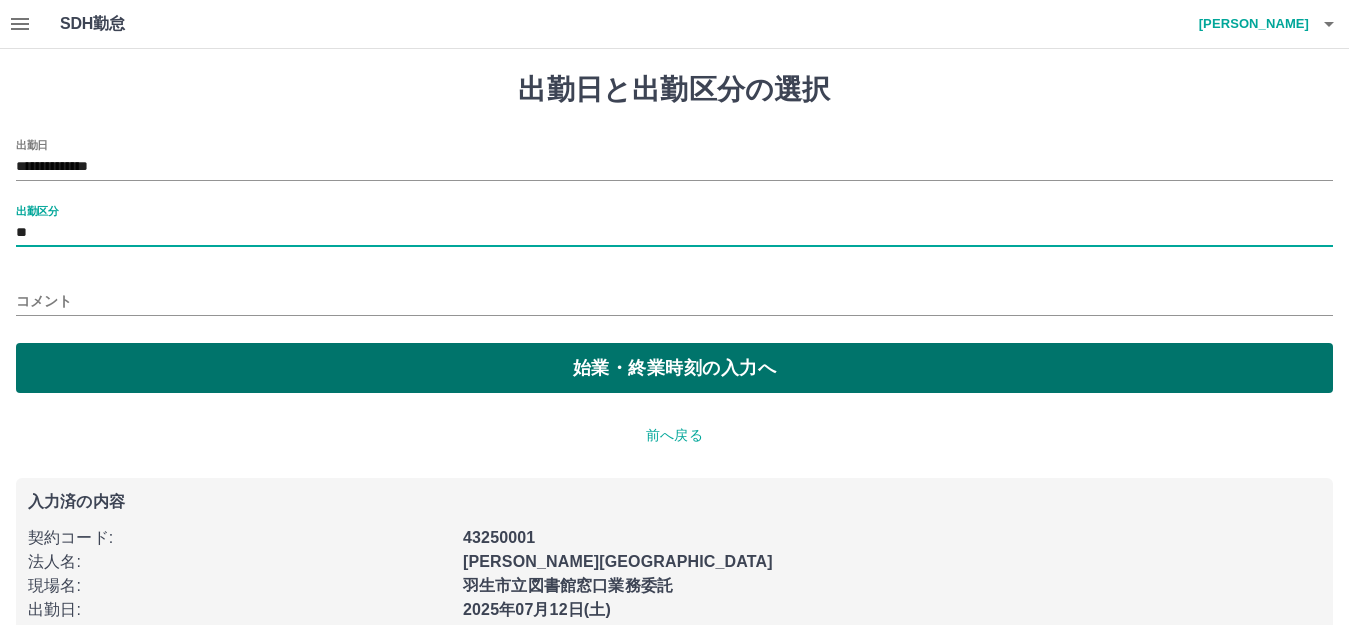 click on "始業・終業時刻の入力へ" at bounding box center [674, 368] 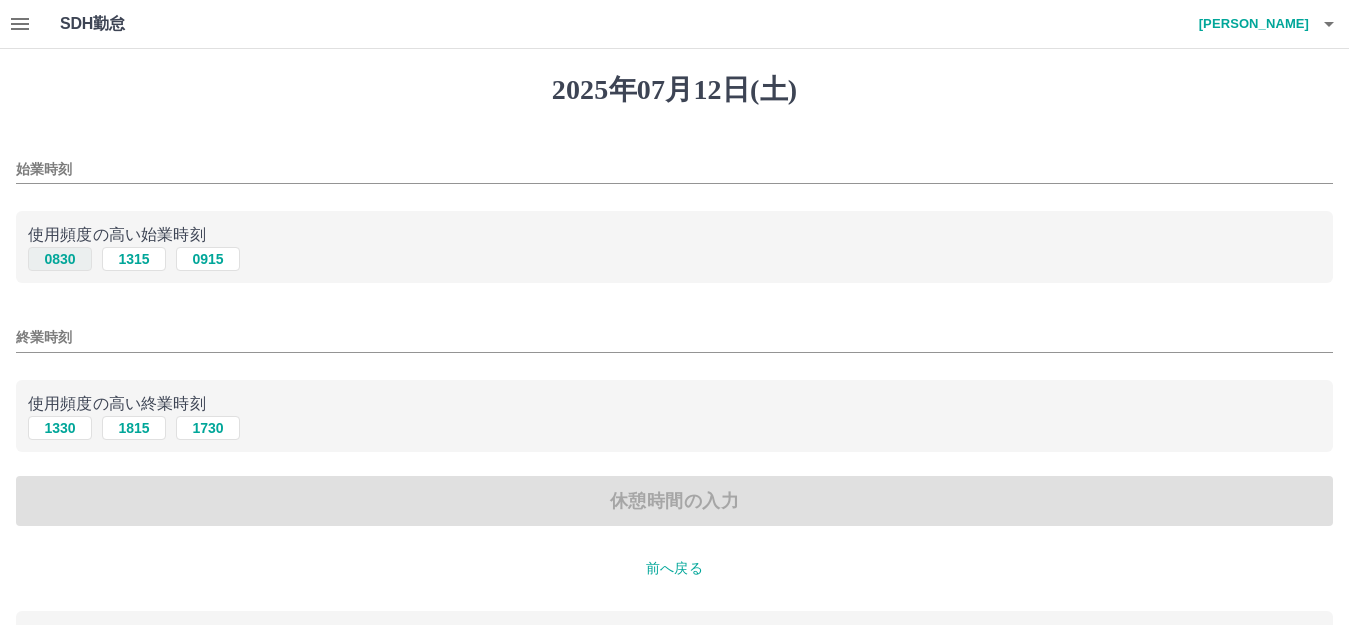 click on "0830" at bounding box center [60, 259] 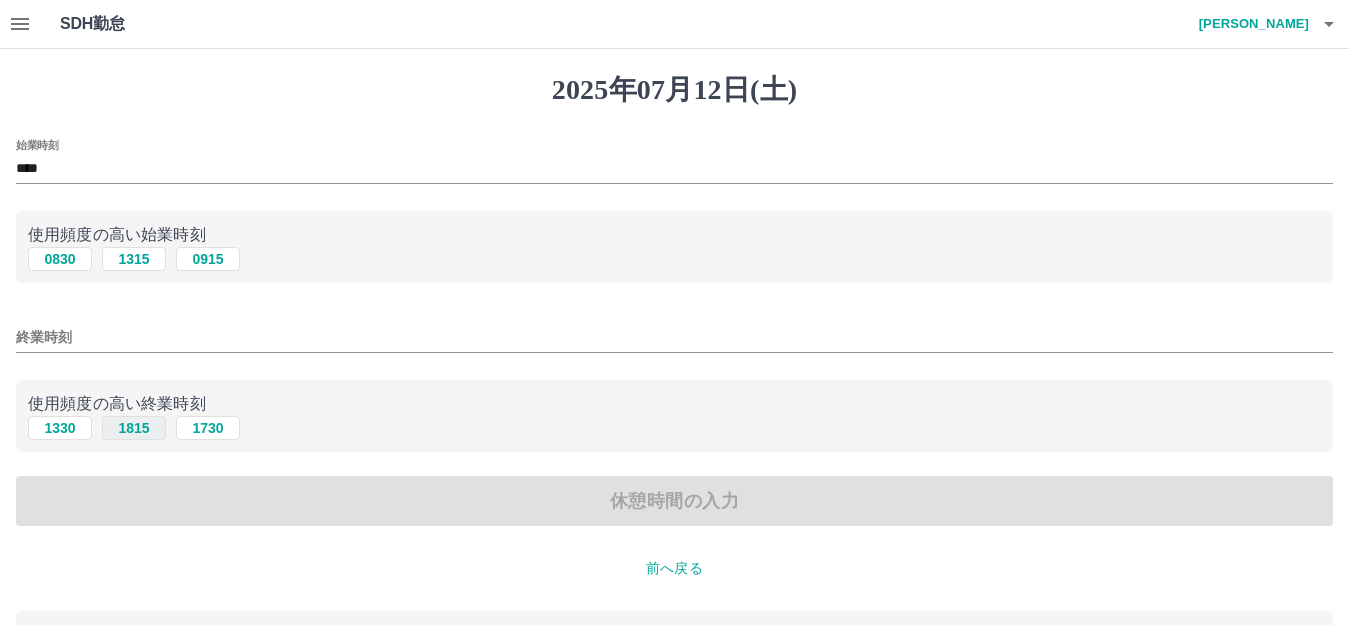 click on "1815" at bounding box center [134, 428] 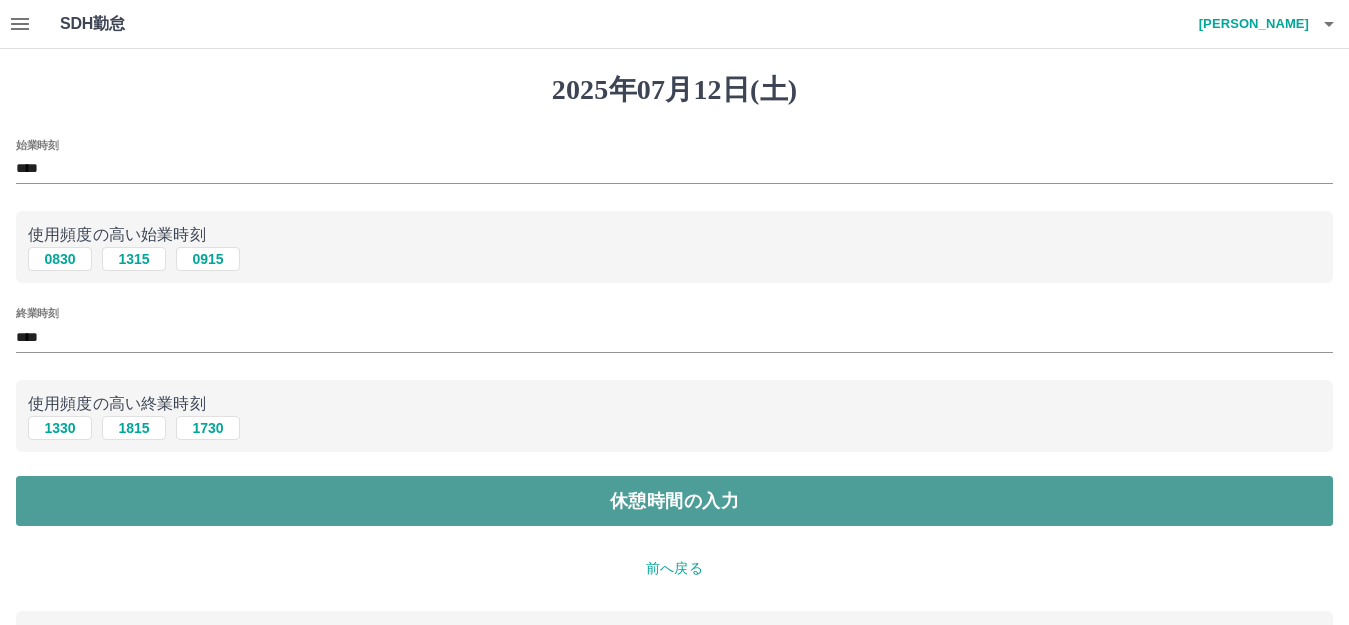click on "休憩時間の入力" at bounding box center (674, 501) 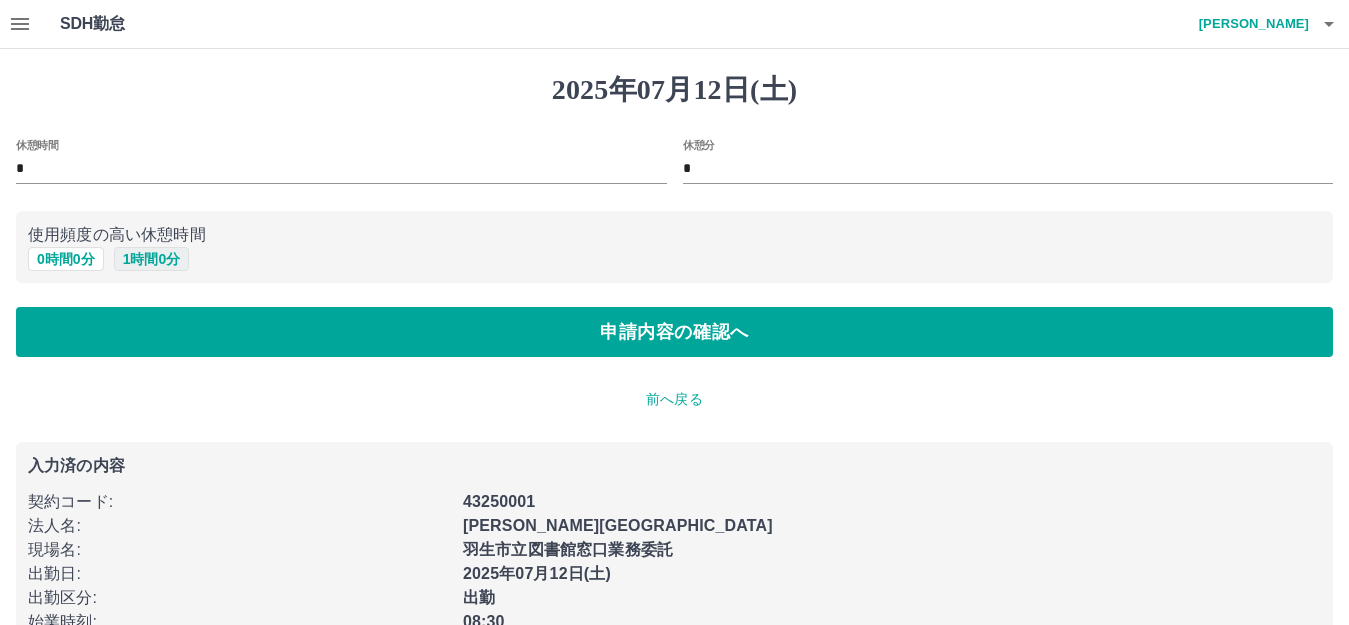 click on "1 時間 0 分" at bounding box center [152, 259] 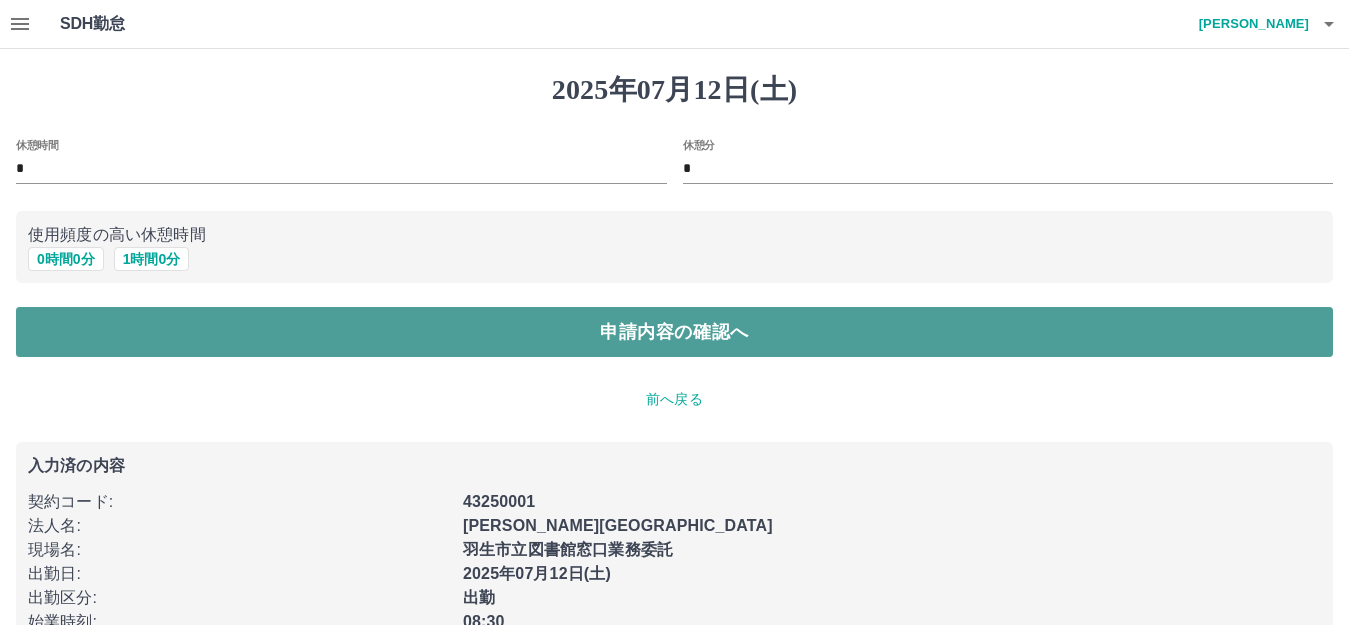 drag, startPoint x: 283, startPoint y: 328, endPoint x: 606, endPoint y: 382, distance: 327.48282 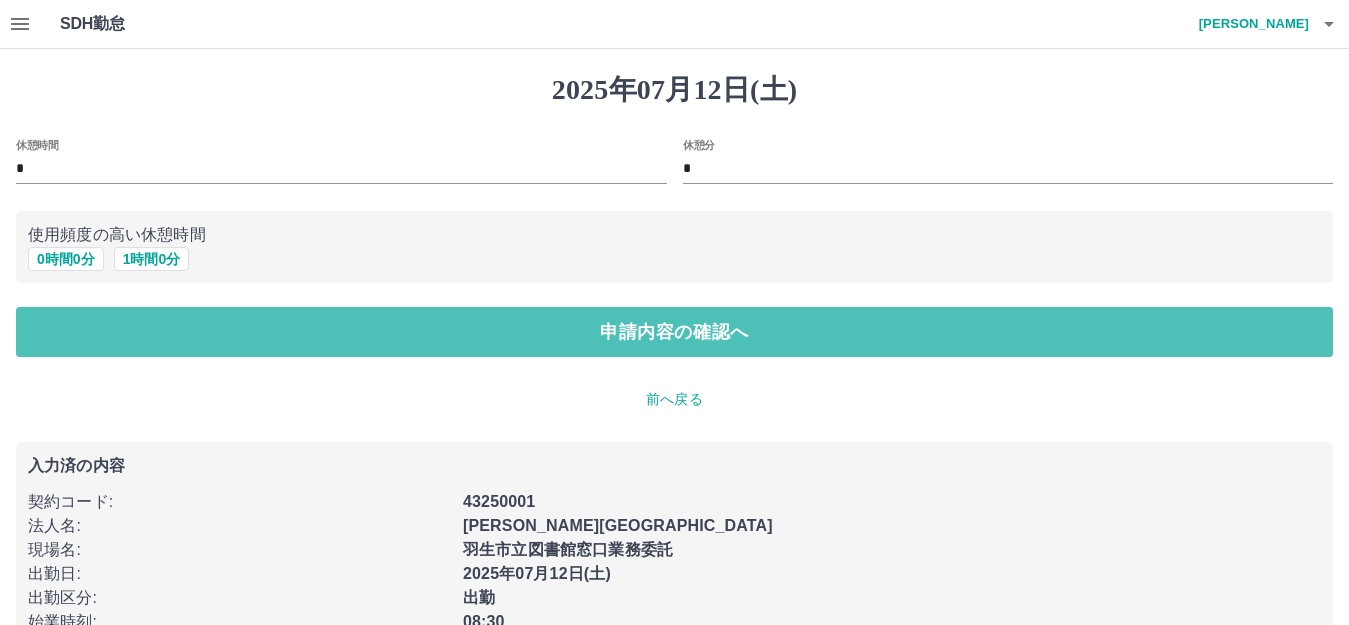 click on "申請内容の確認へ" at bounding box center (674, 332) 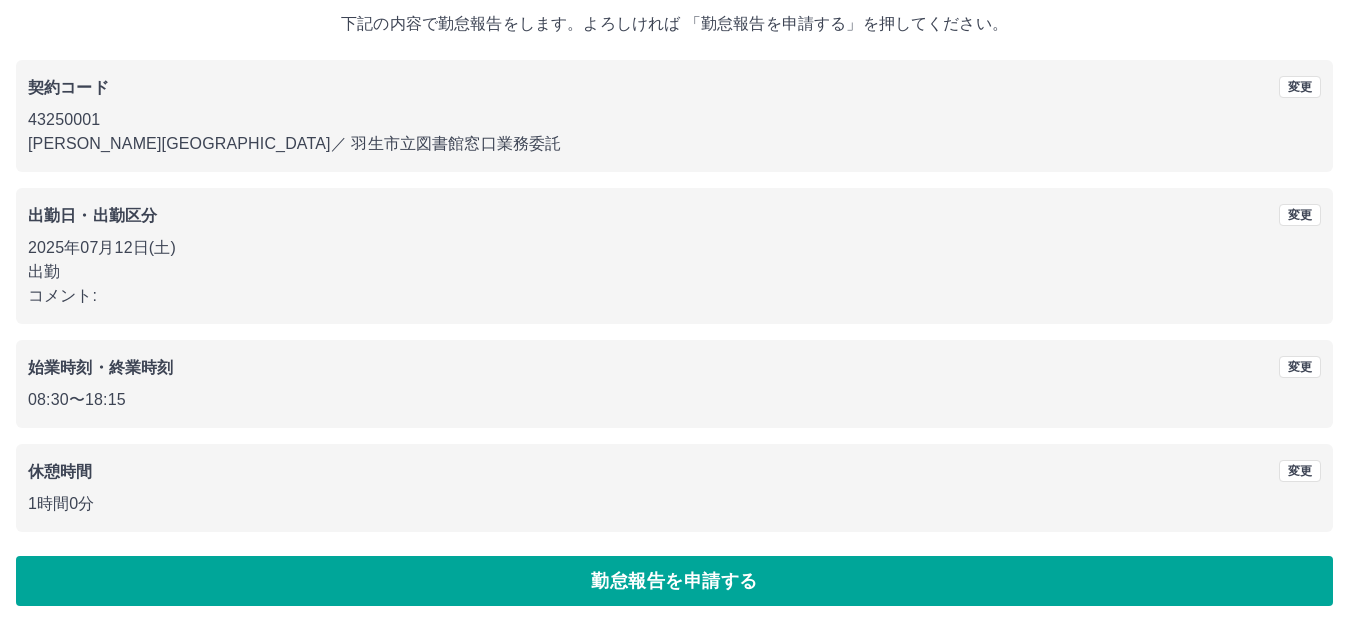 scroll, scrollTop: 124, scrollLeft: 0, axis: vertical 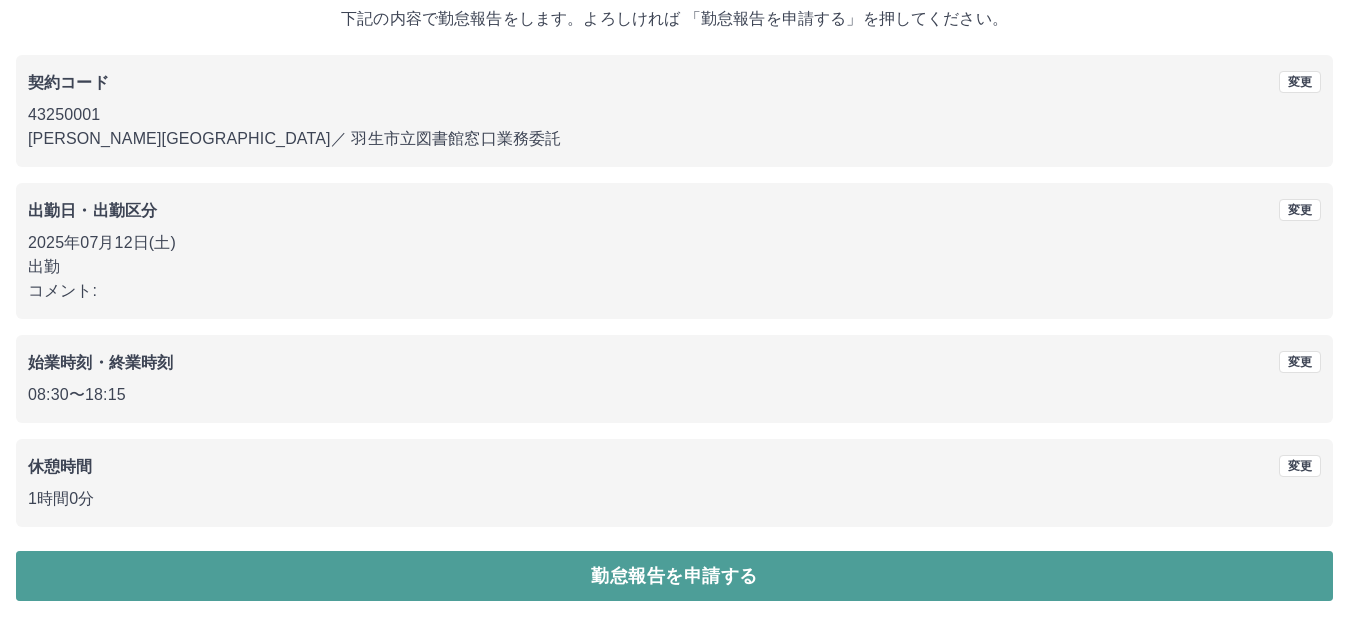 click on "勤怠報告を申請する" at bounding box center (674, 576) 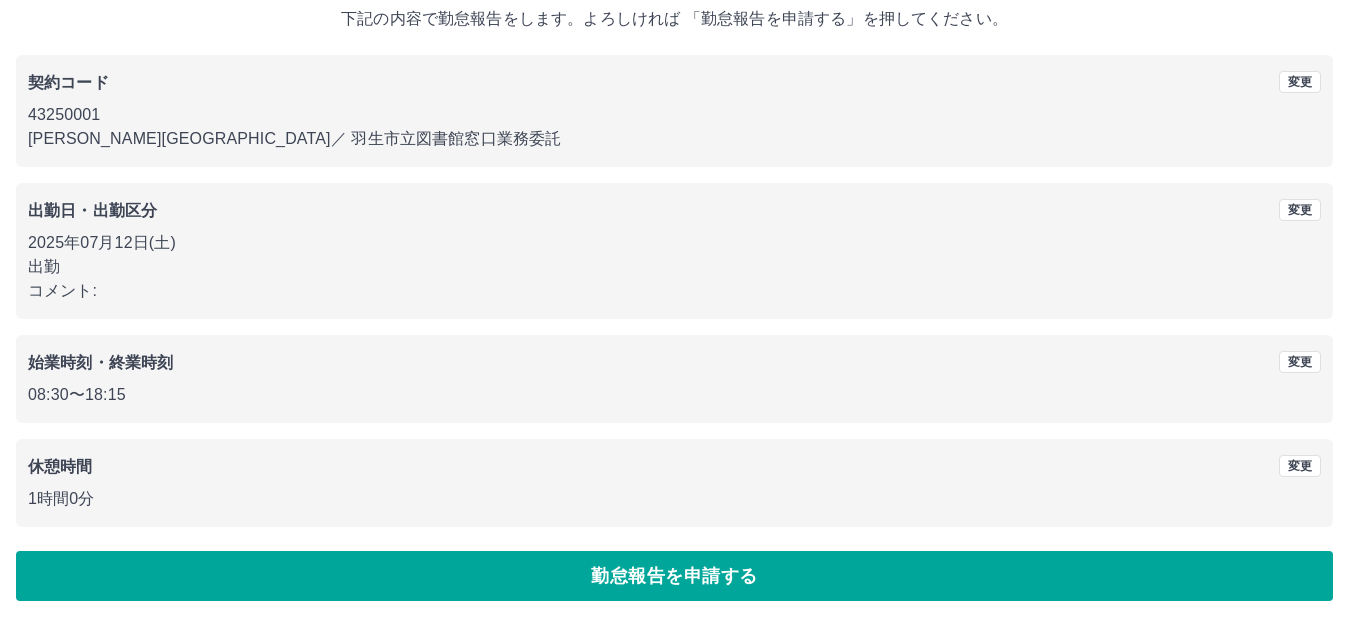 scroll, scrollTop: 0, scrollLeft: 0, axis: both 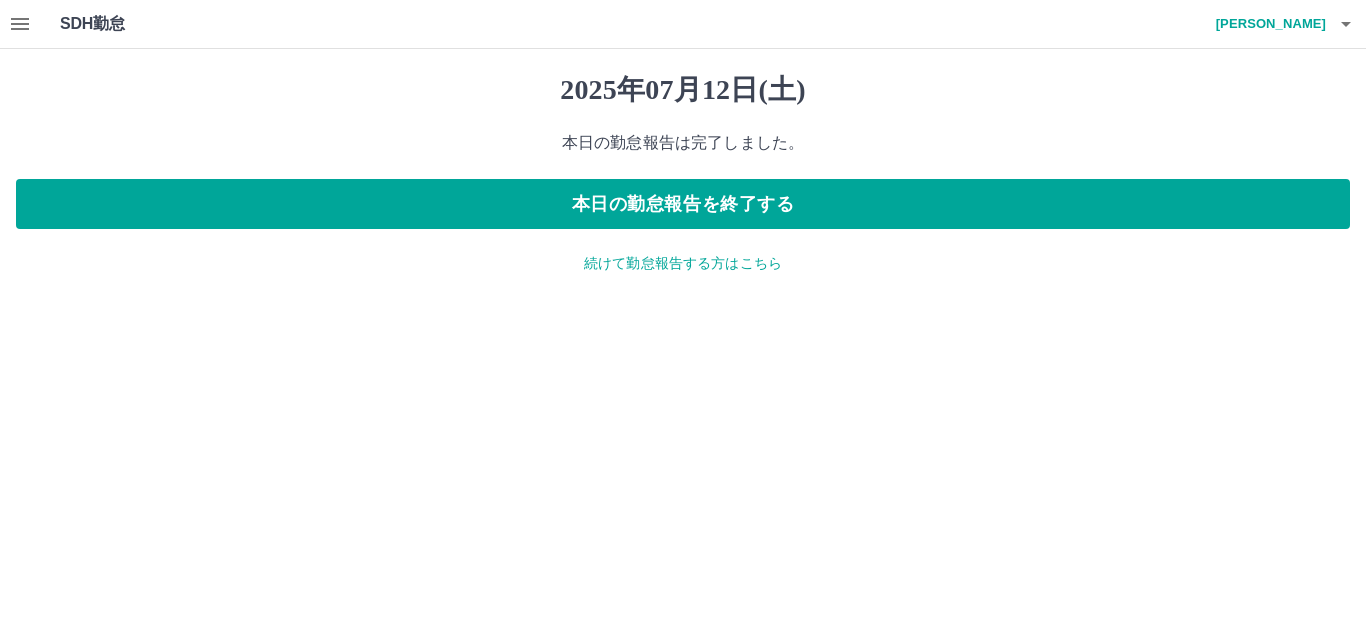 click on "続けて勤怠報告する方はこちら" at bounding box center [683, 263] 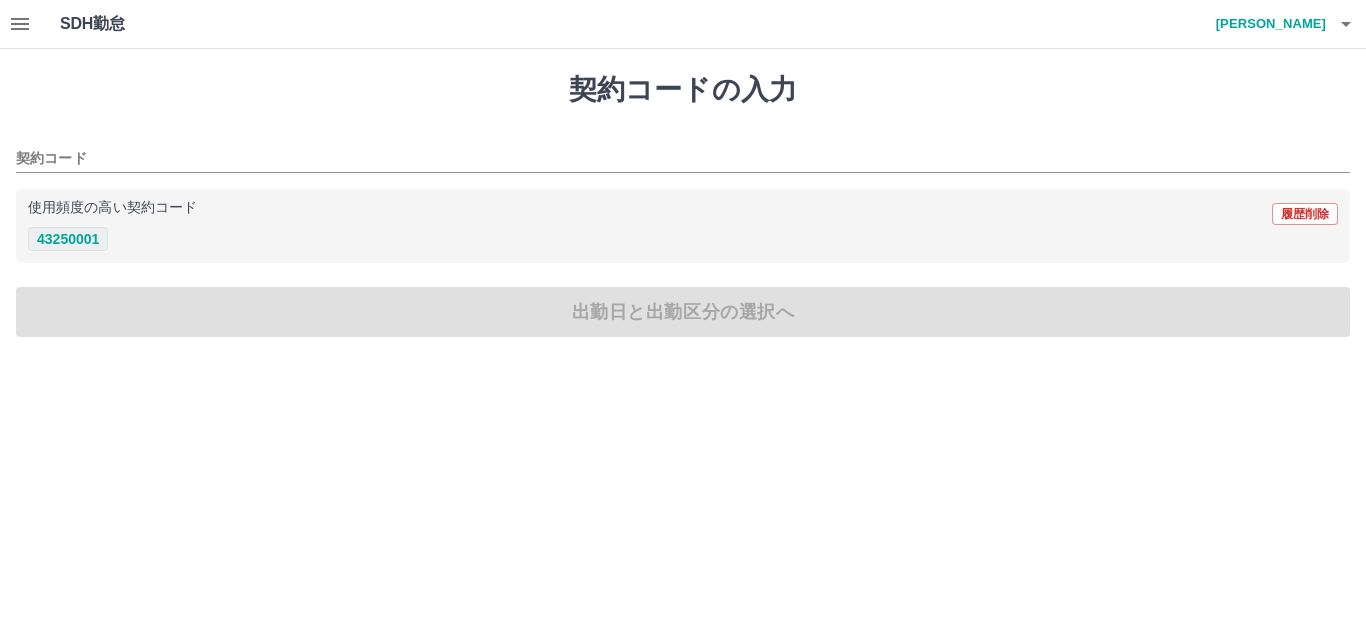 click on "43250001" at bounding box center [68, 239] 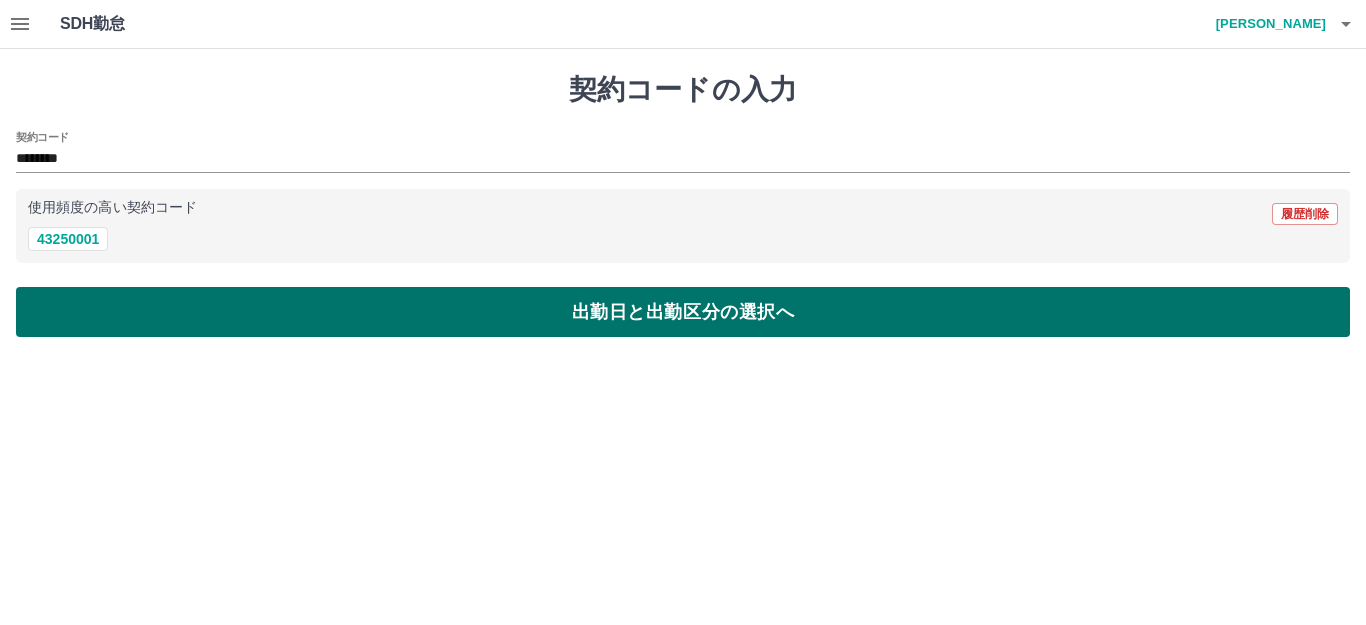 click on "出勤日と出勤区分の選択へ" at bounding box center [683, 312] 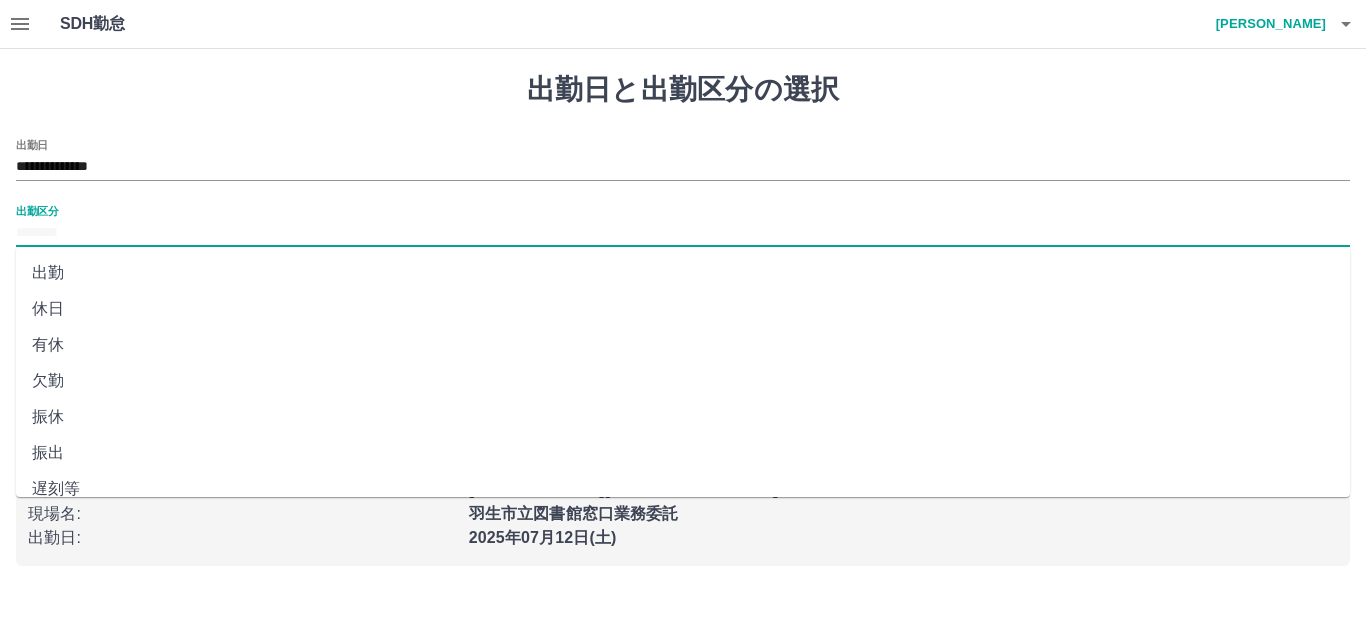 click on "出勤区分" at bounding box center (683, 233) 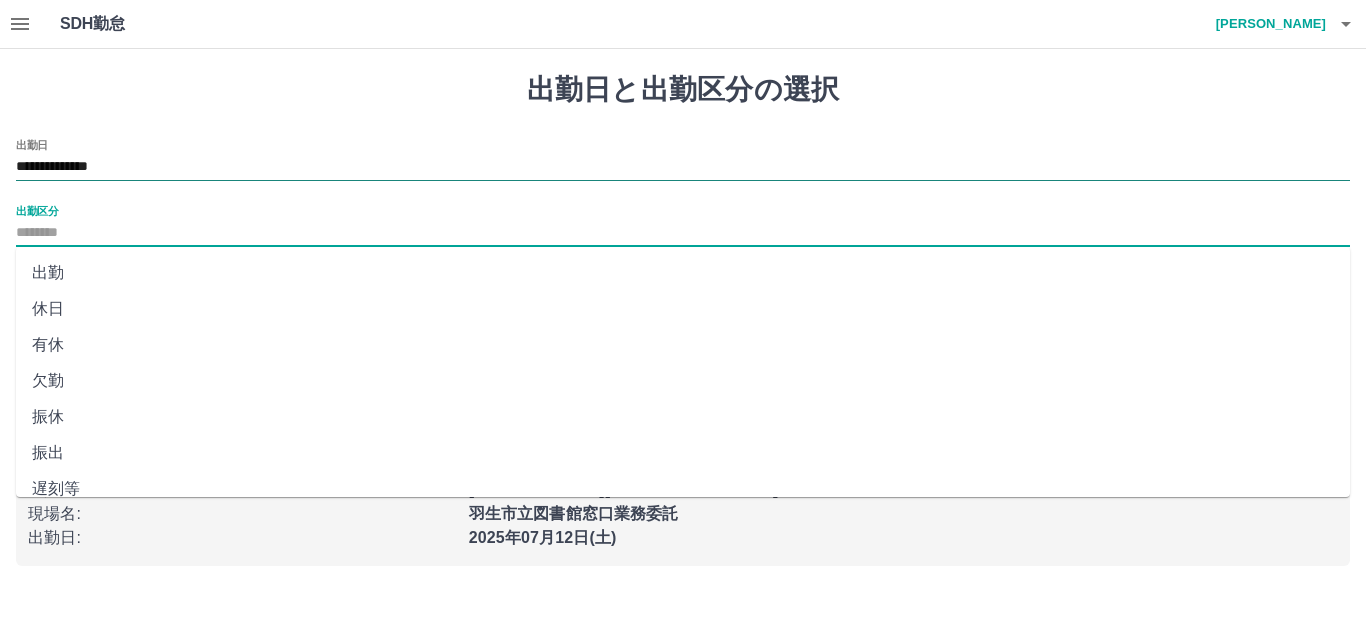click on "**********" at bounding box center (683, 167) 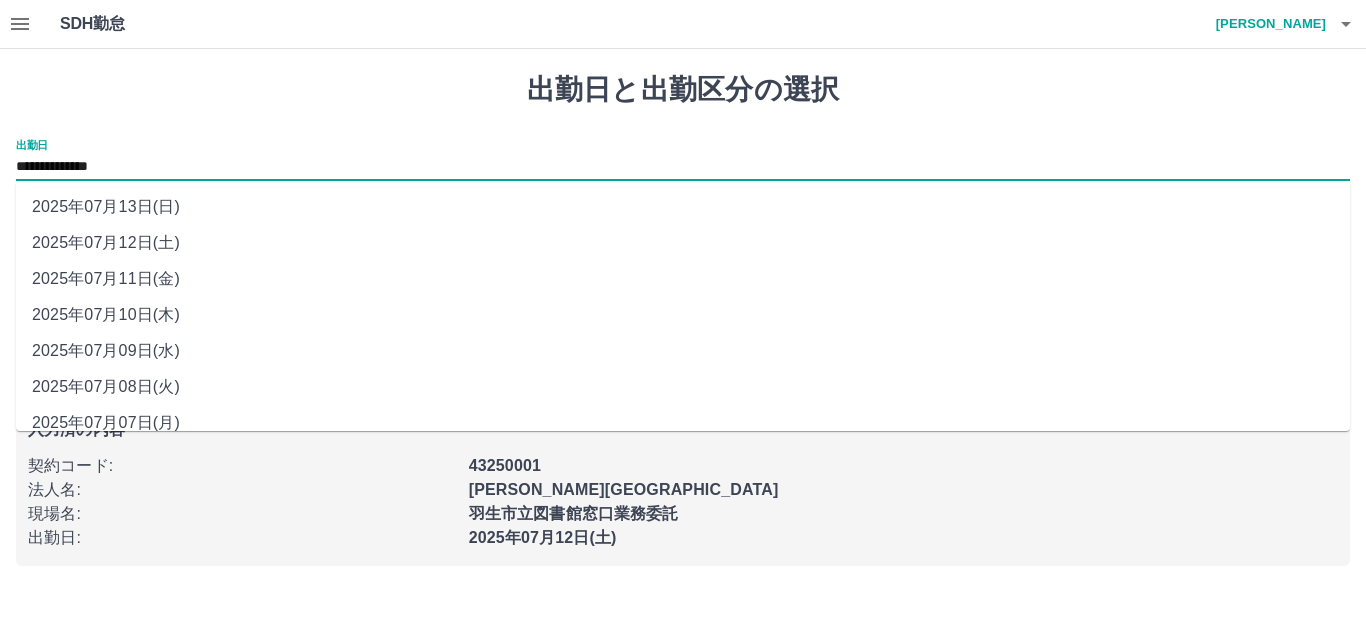 click on "2025年07月13日(日)" at bounding box center (683, 207) 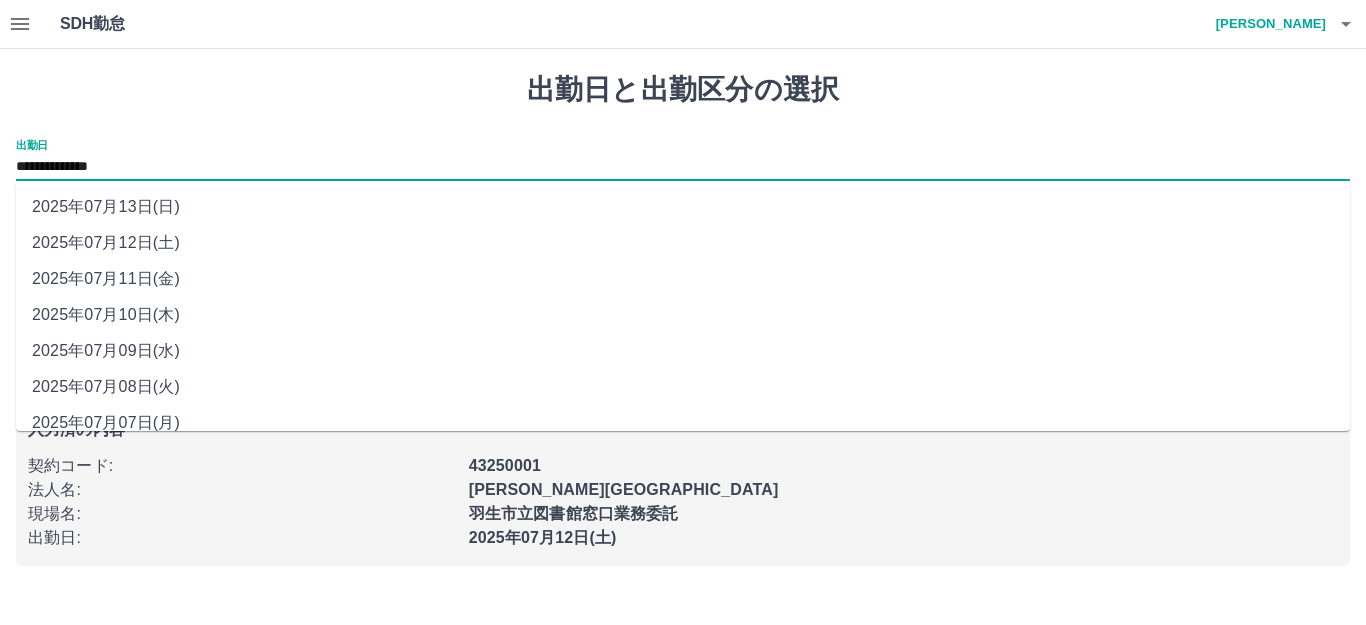 type on "**********" 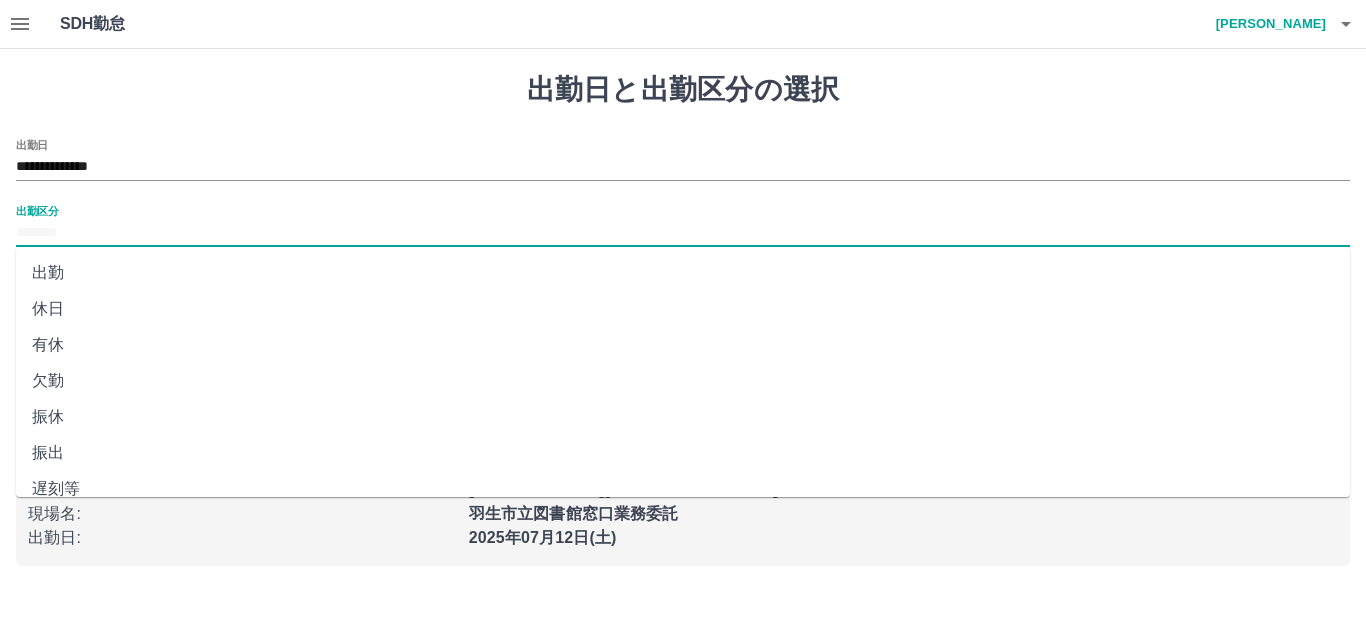 click on "出勤区分" at bounding box center [683, 233] 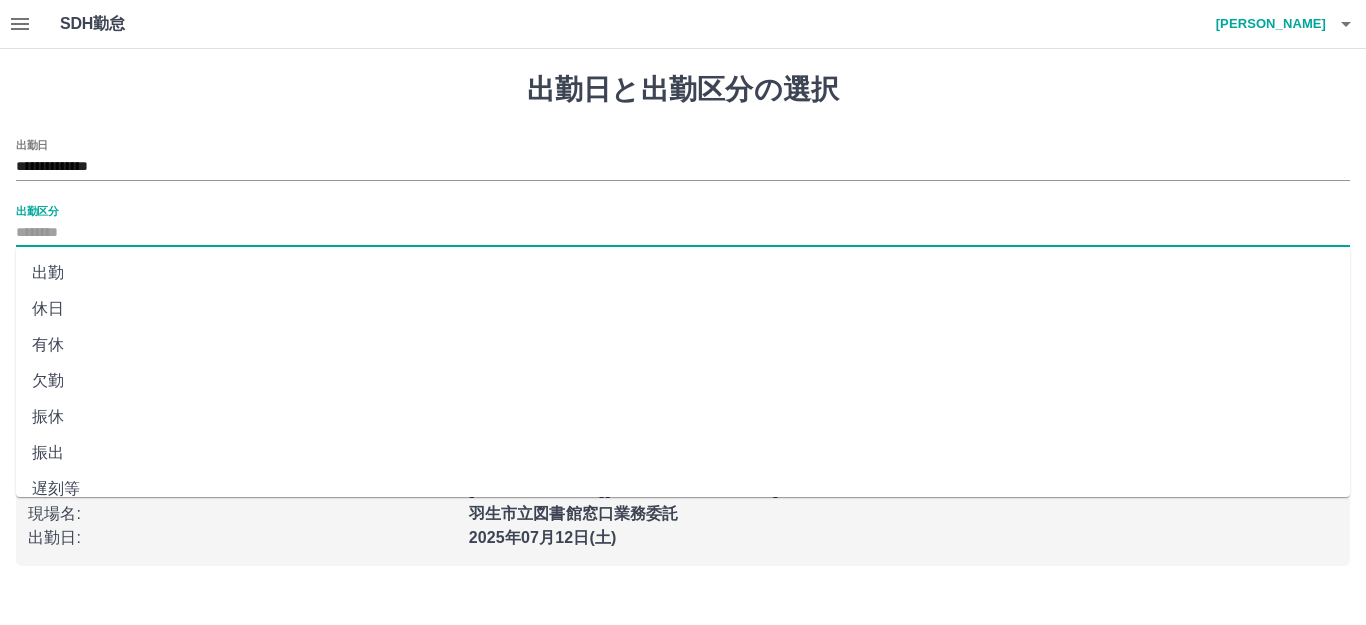click on "出勤" at bounding box center (683, 273) 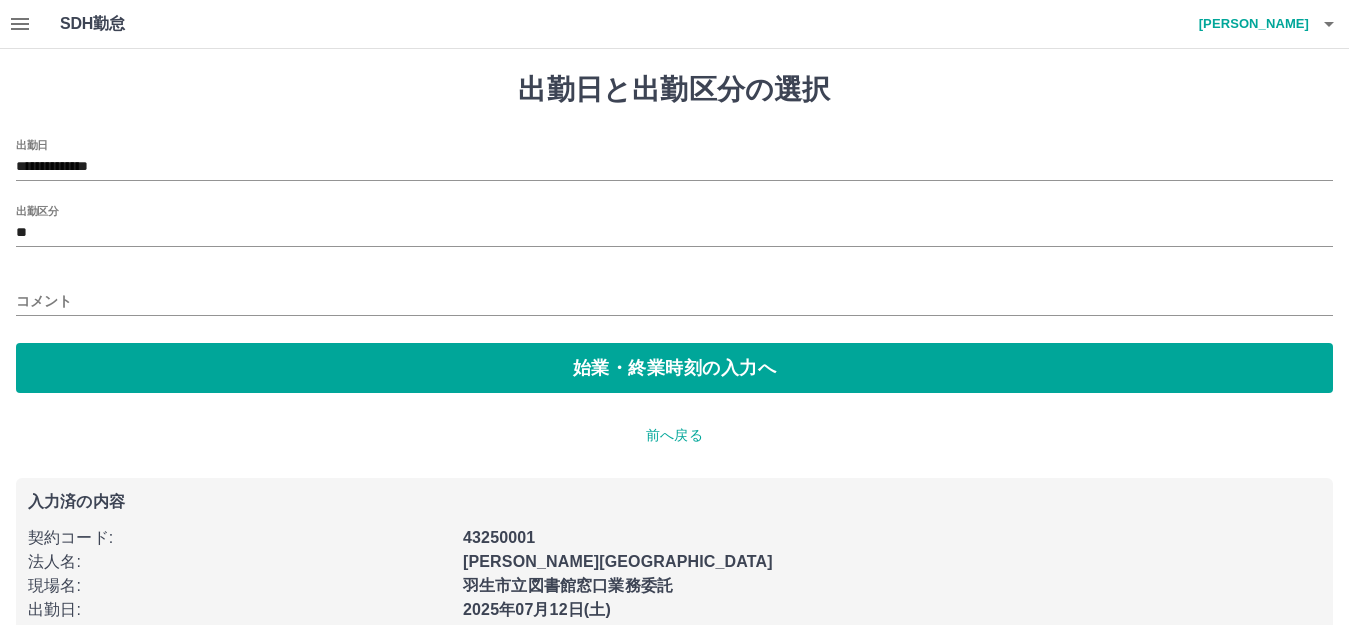 click on "コメント" at bounding box center (674, 295) 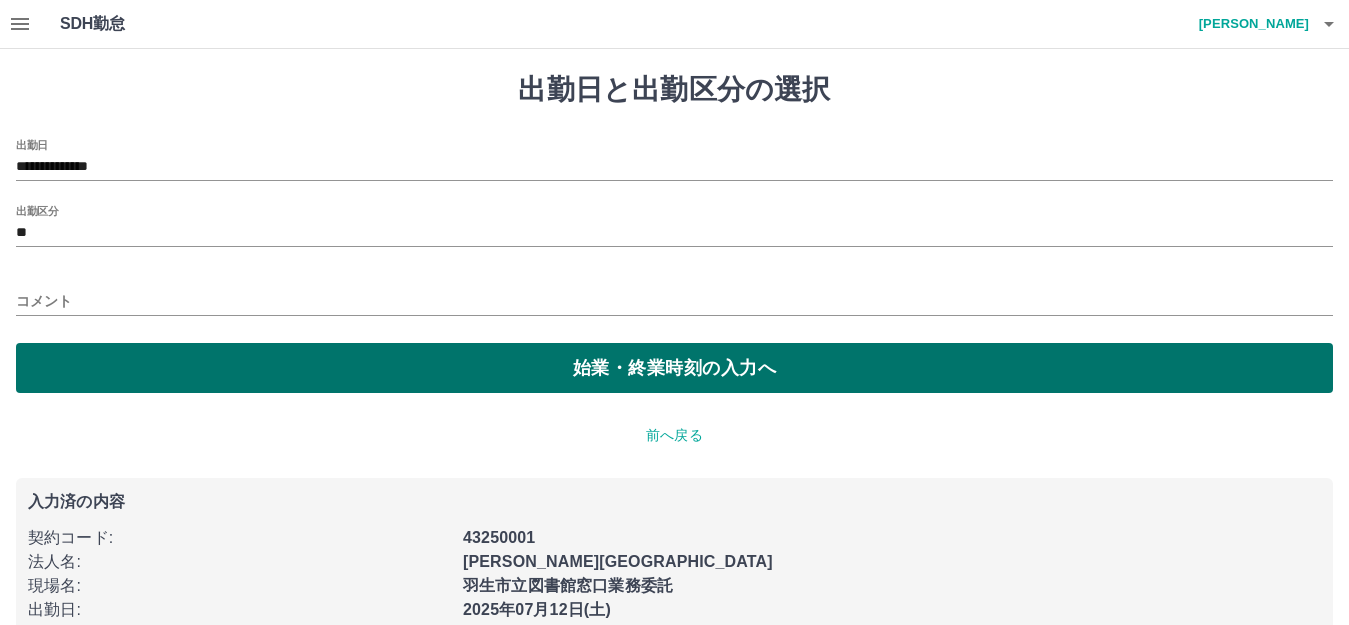 click on "始業・終業時刻の入力へ" at bounding box center [674, 368] 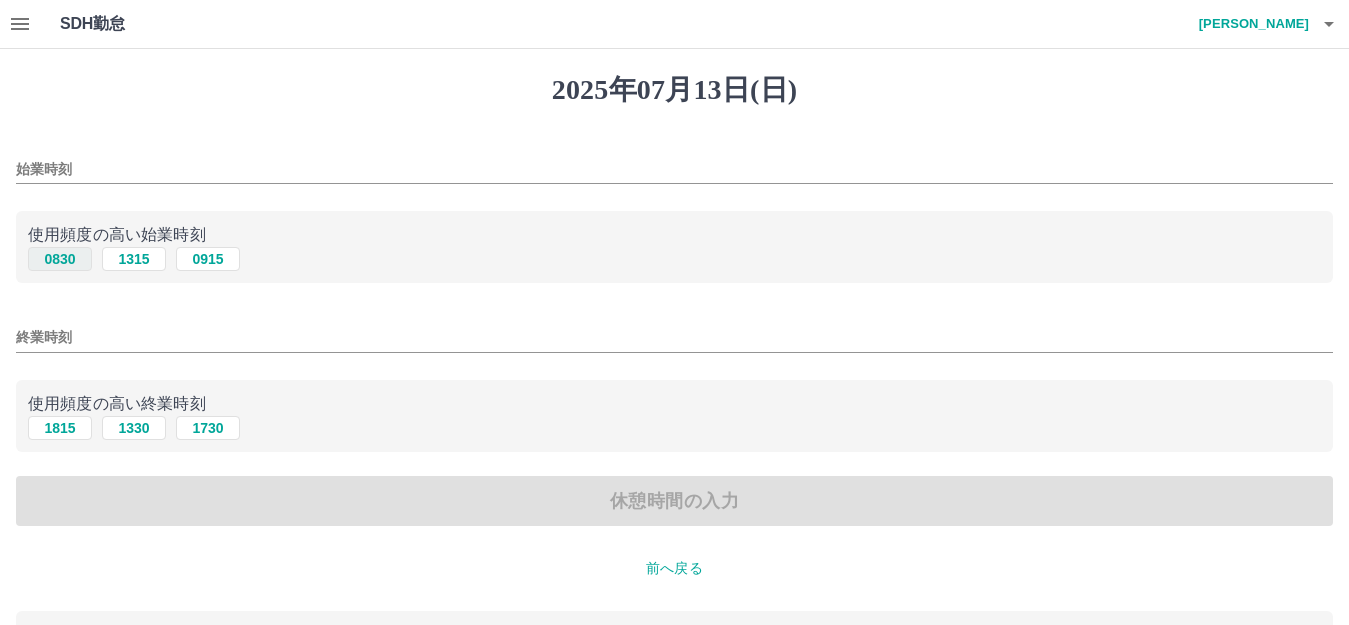 click on "0830" at bounding box center (60, 259) 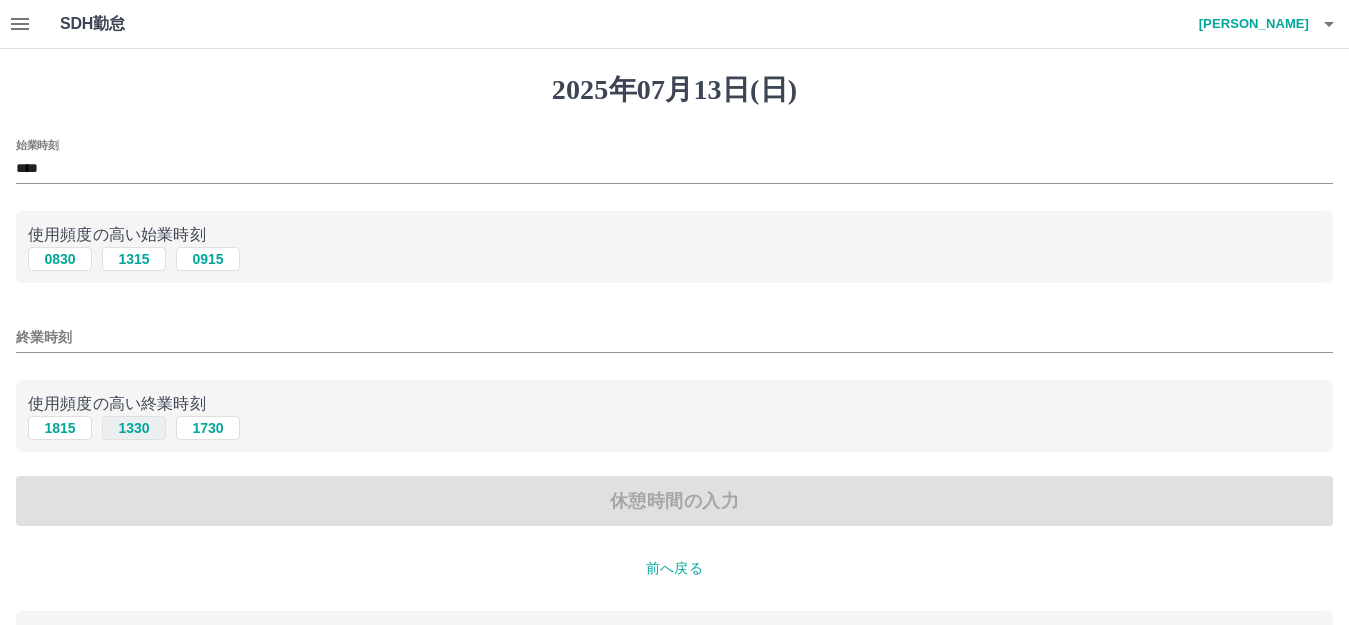 click on "1330" at bounding box center [134, 428] 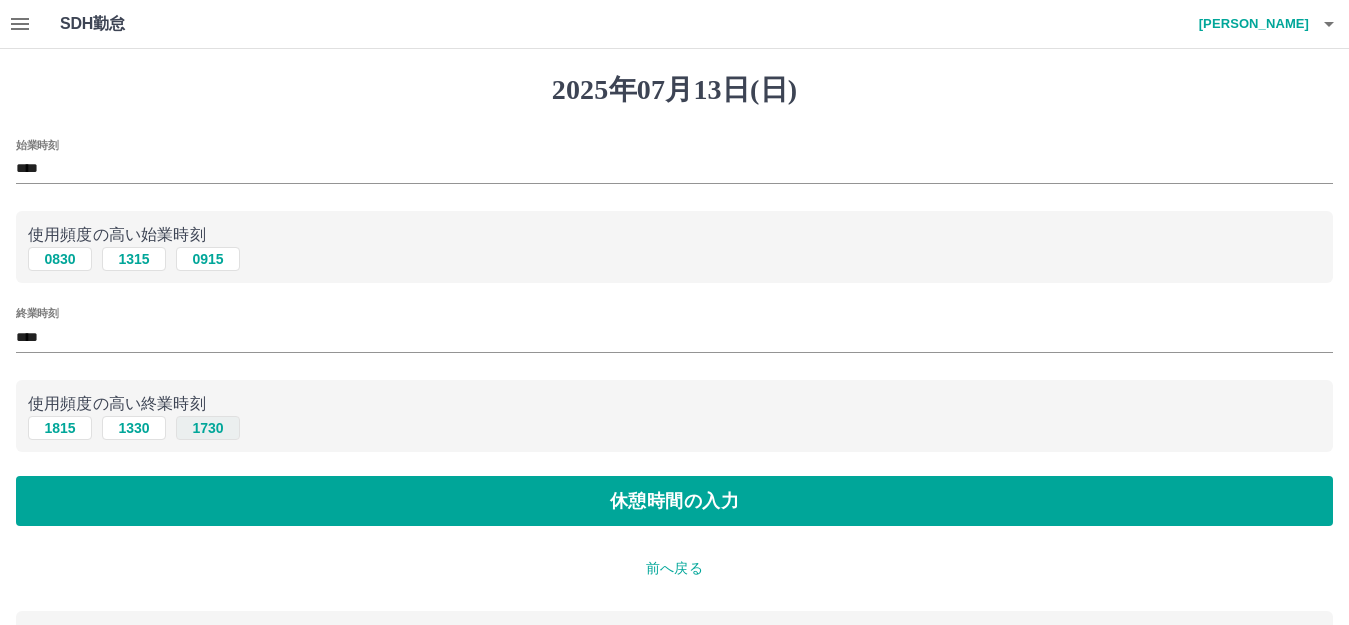 click on "1730" at bounding box center [208, 428] 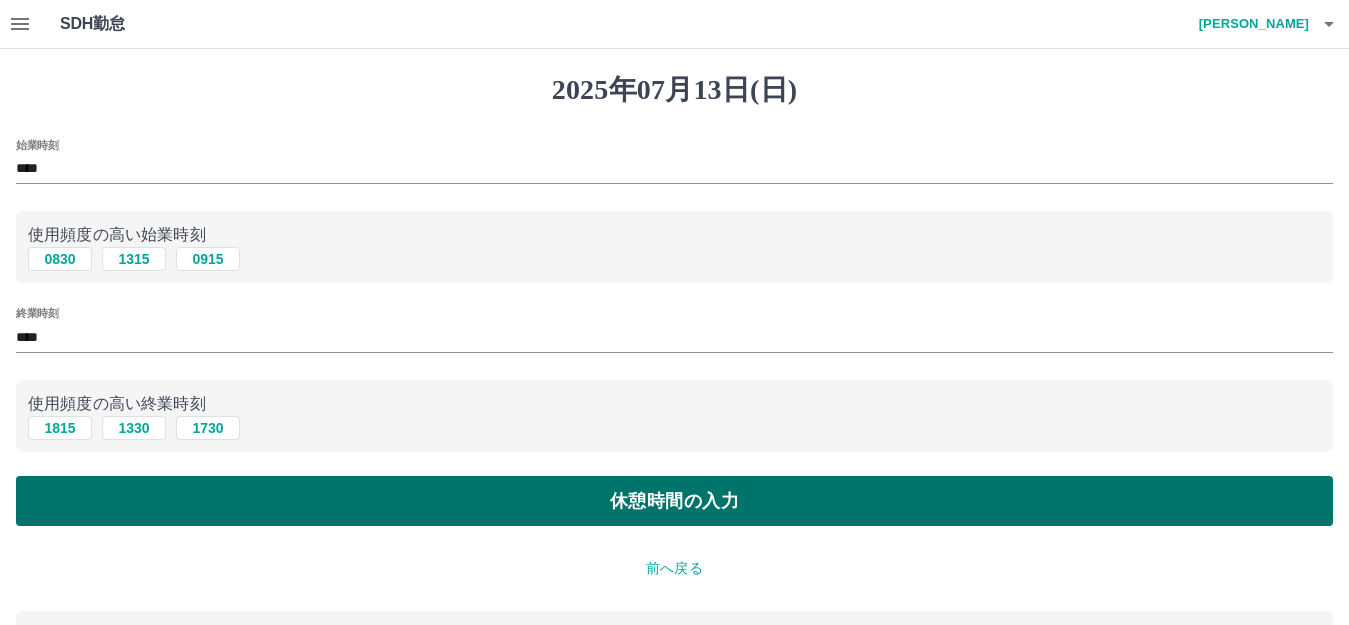 click on "休憩時間の入力" at bounding box center [674, 501] 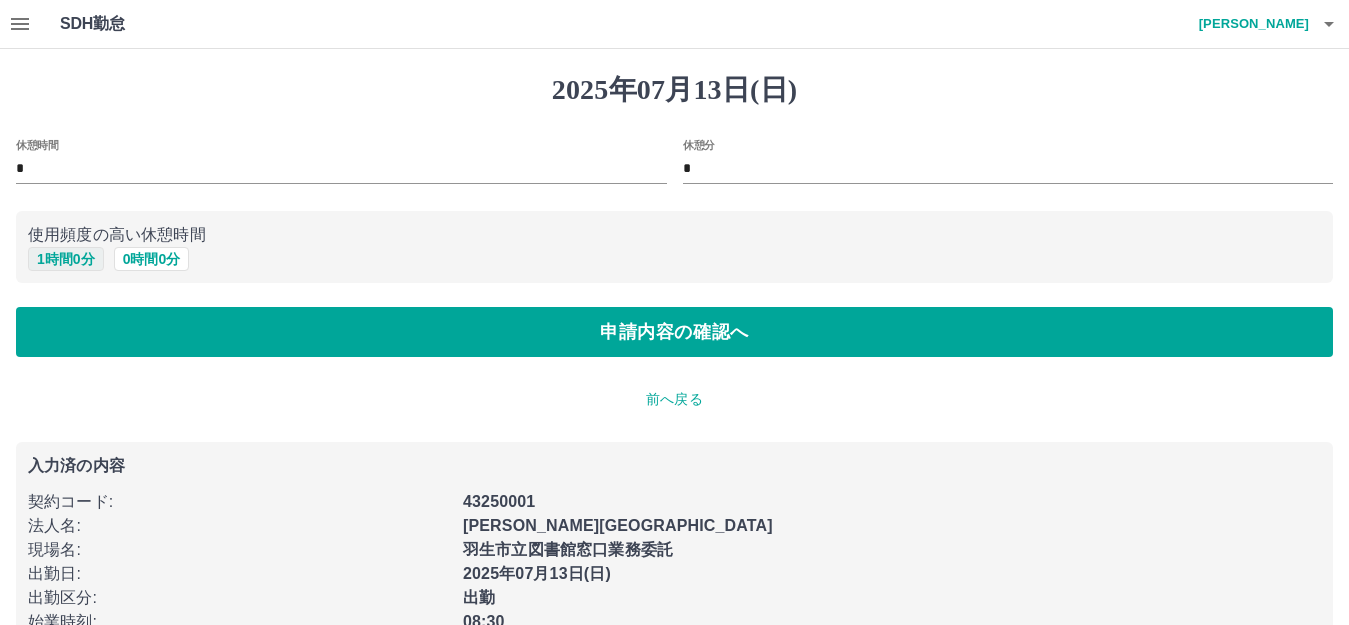 click on "1 時間 0 分" at bounding box center [66, 259] 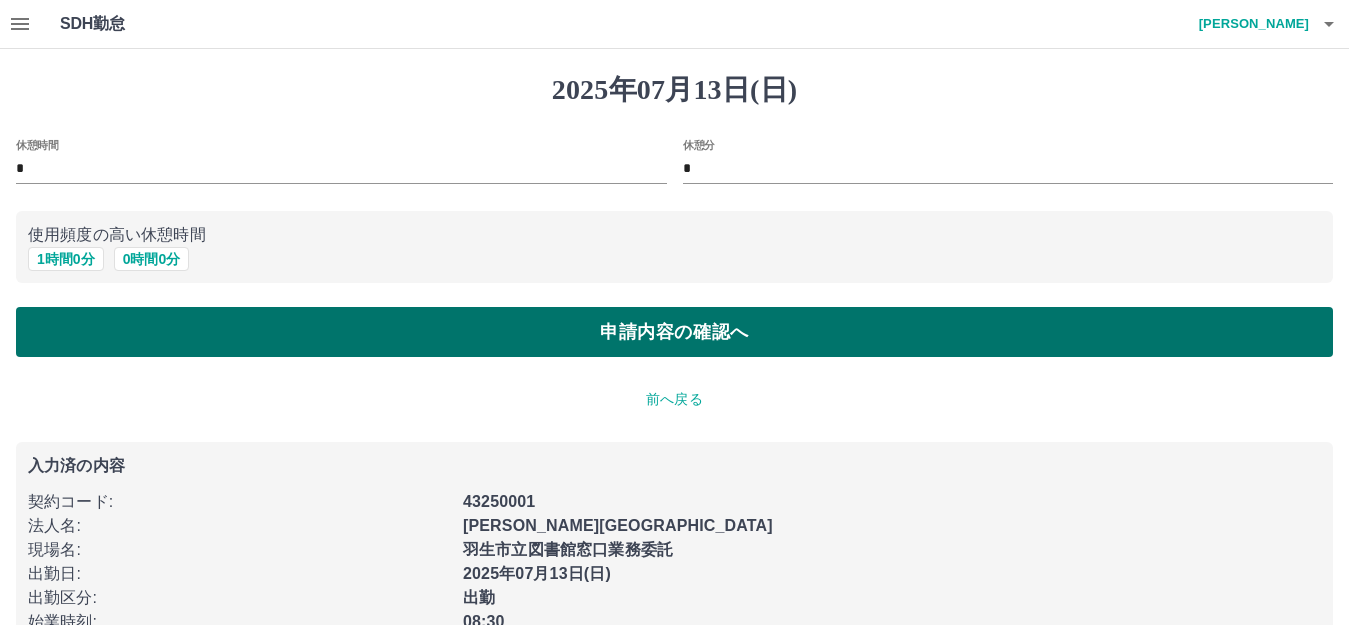 click on "申請内容の確認へ" at bounding box center (674, 332) 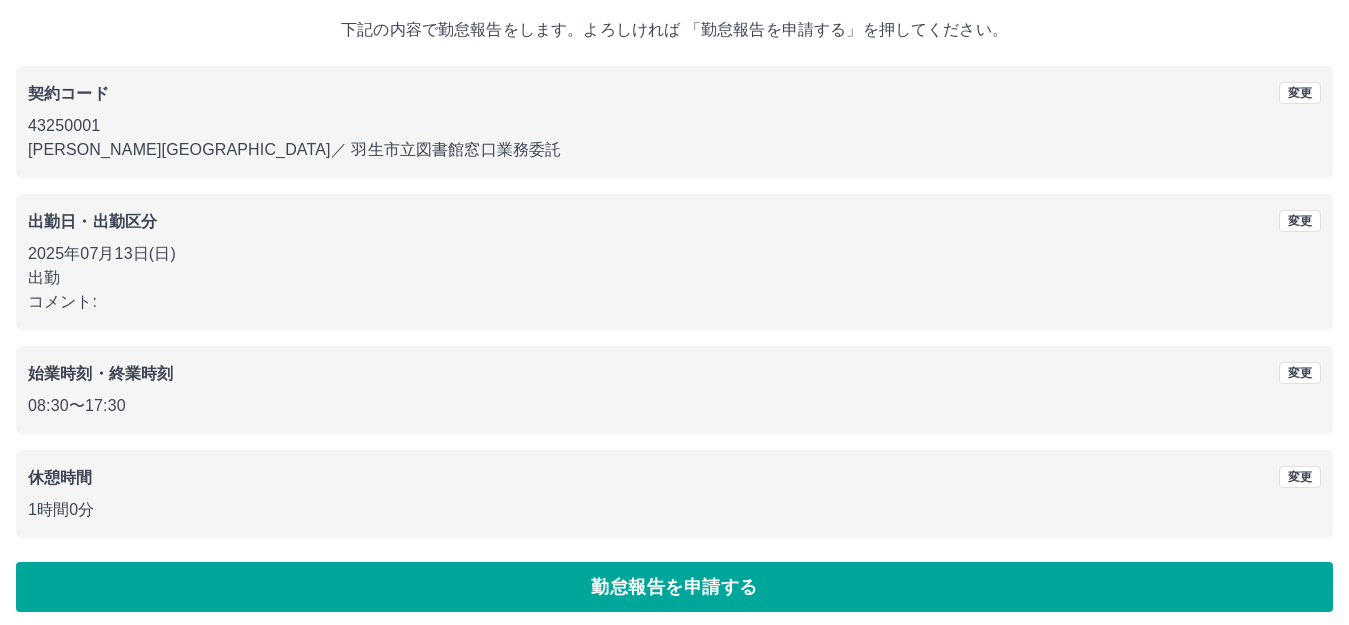 scroll, scrollTop: 124, scrollLeft: 0, axis: vertical 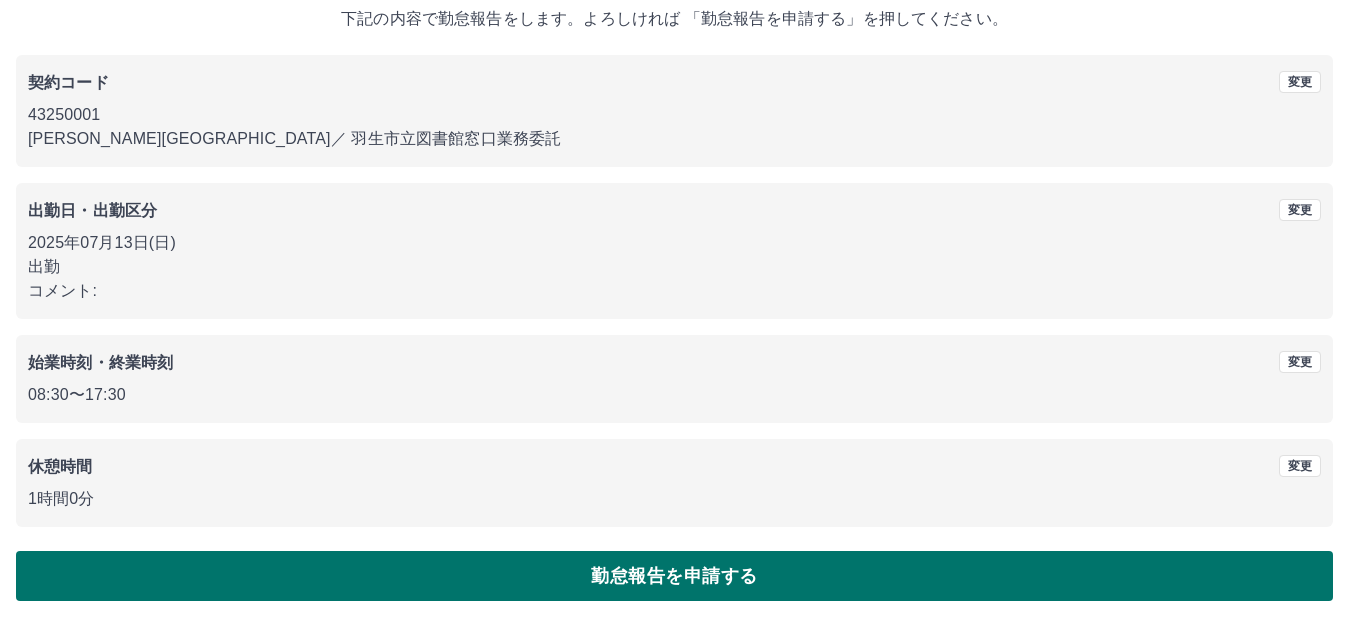 click on "勤怠報告を申請する" at bounding box center (674, 576) 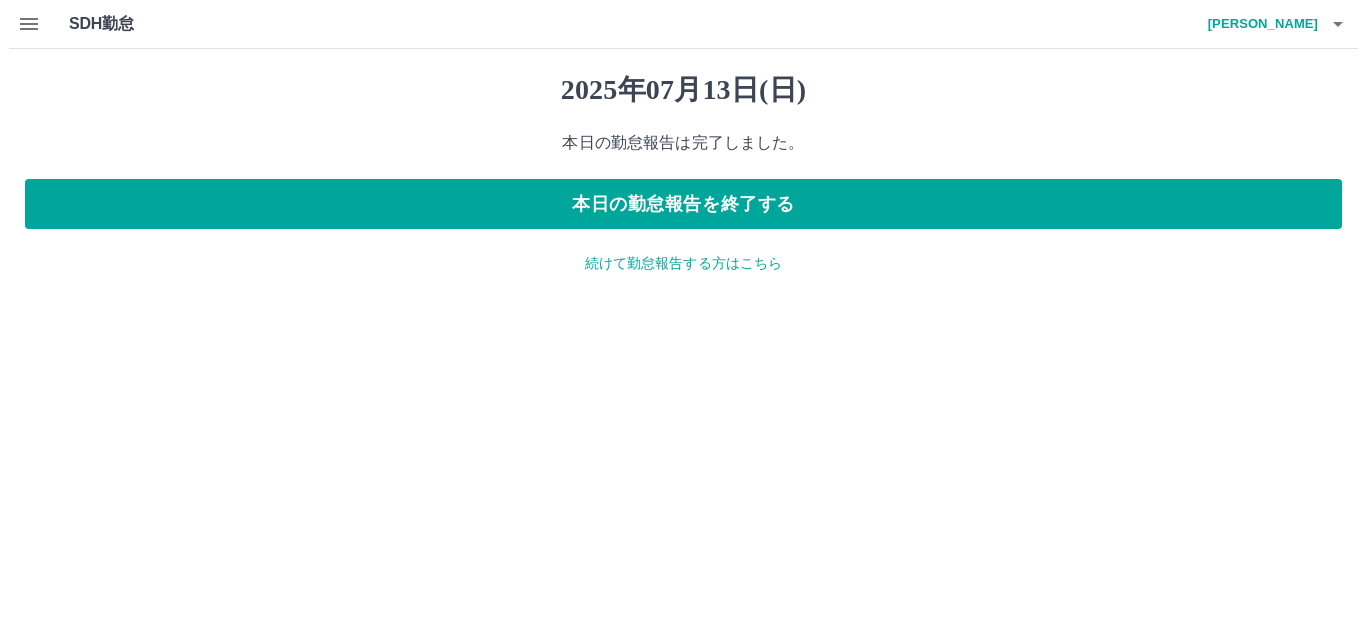 scroll, scrollTop: 0, scrollLeft: 0, axis: both 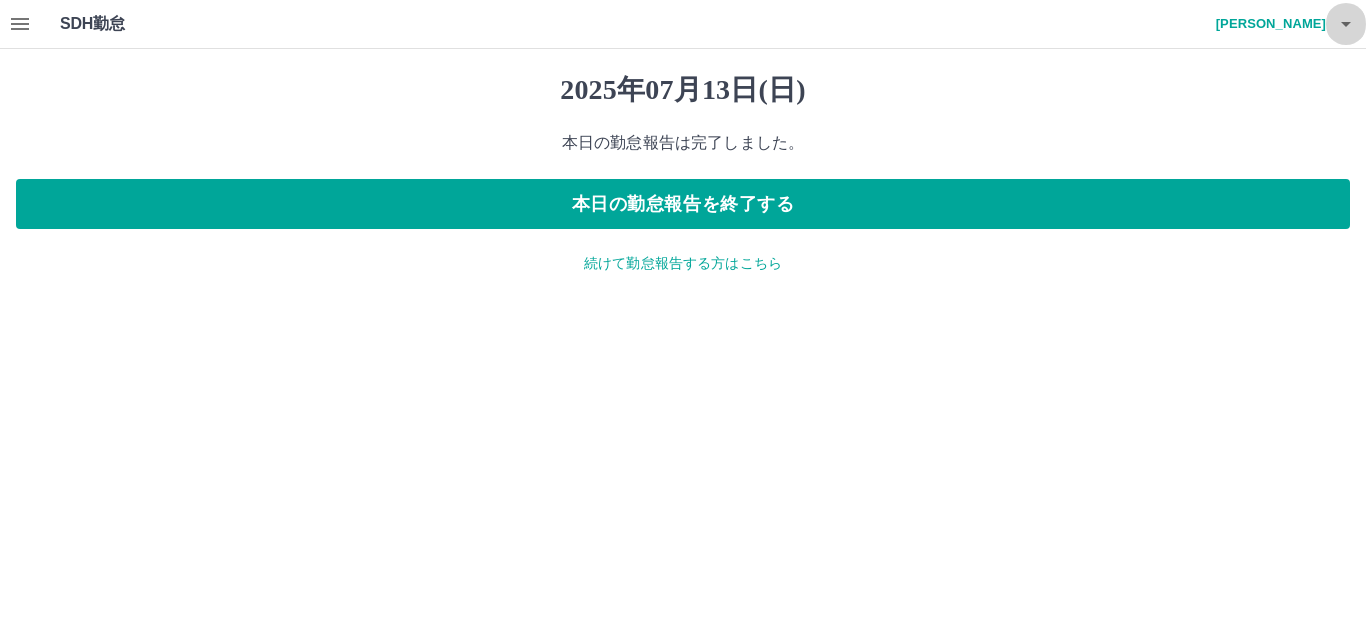 click 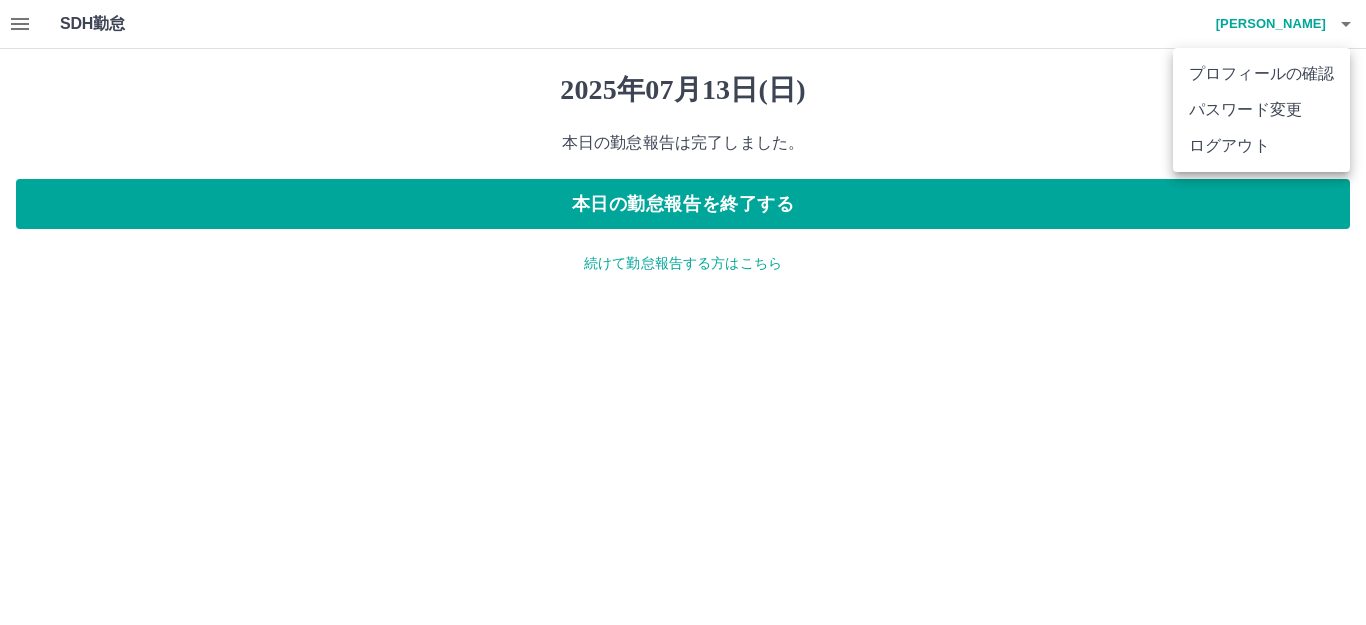 click on "ログアウト" at bounding box center [1261, 146] 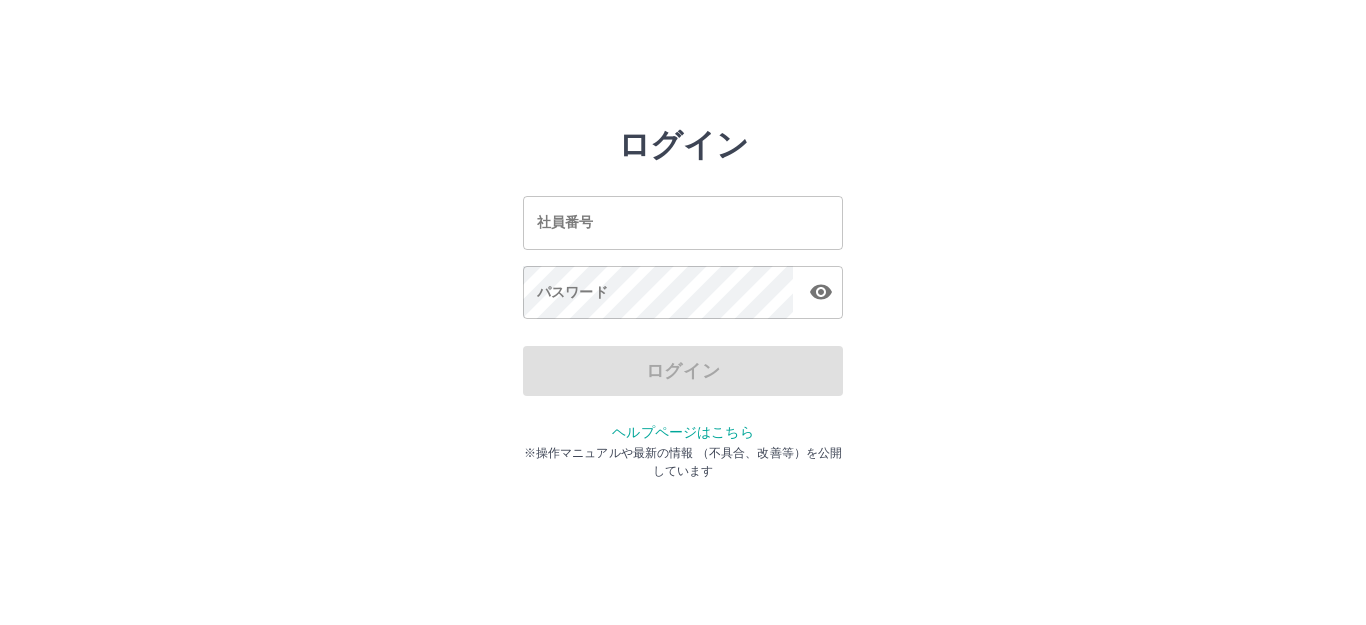 scroll, scrollTop: 0, scrollLeft: 0, axis: both 